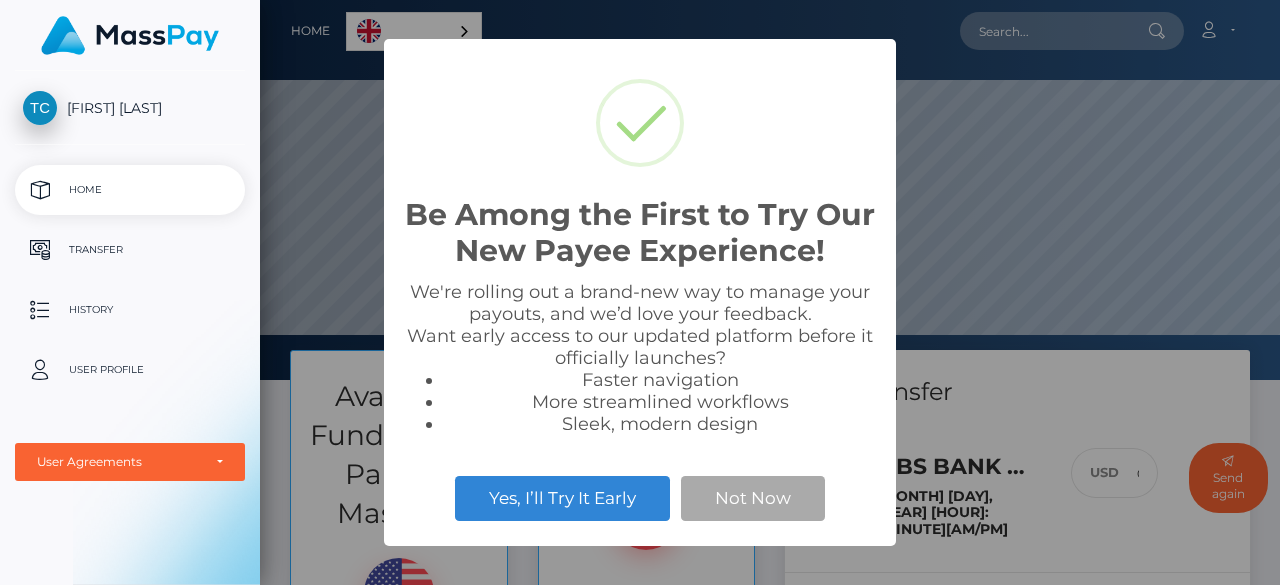 scroll, scrollTop: 0, scrollLeft: 0, axis: both 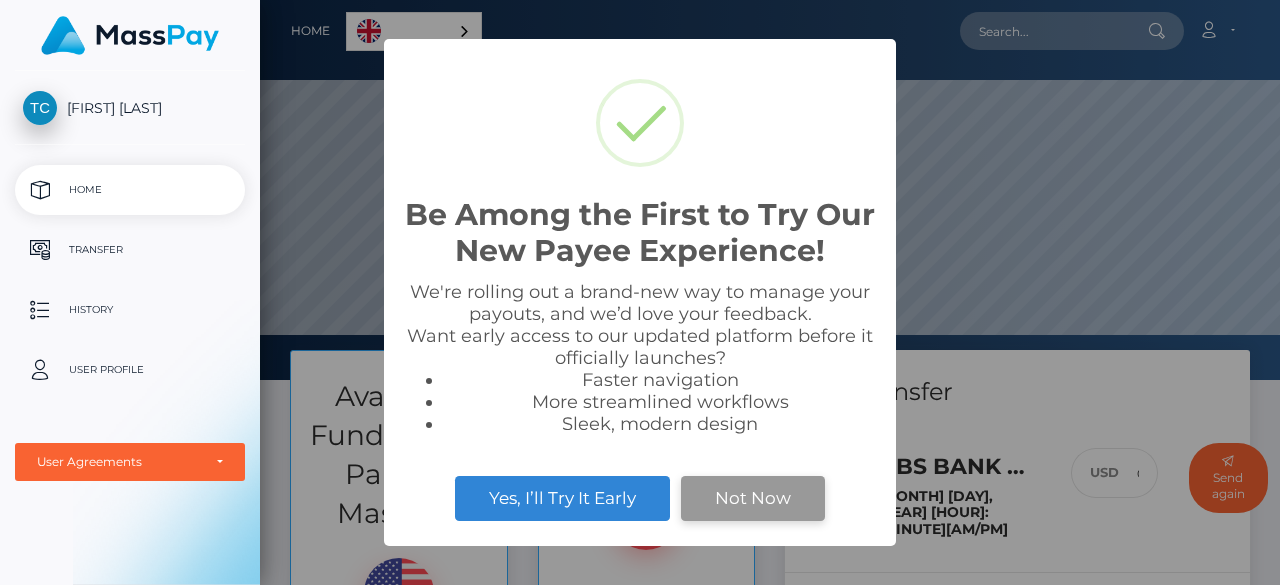 click on "Not Now" at bounding box center (753, 498) 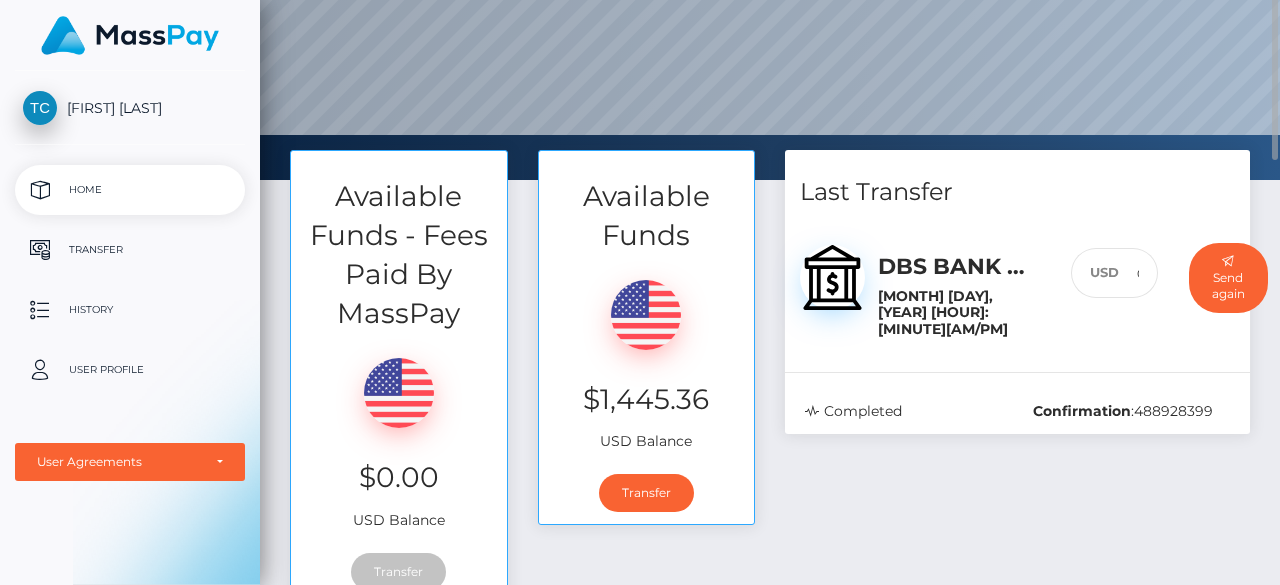 scroll, scrollTop: 0, scrollLeft: 0, axis: both 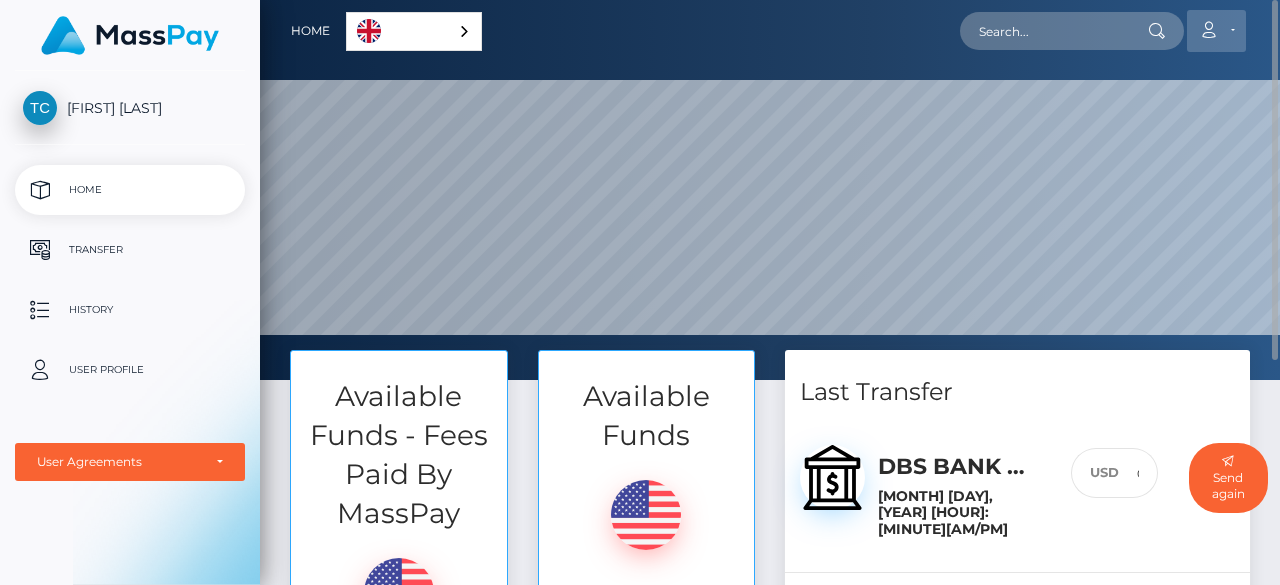 click on "Account" at bounding box center (1216, 31) 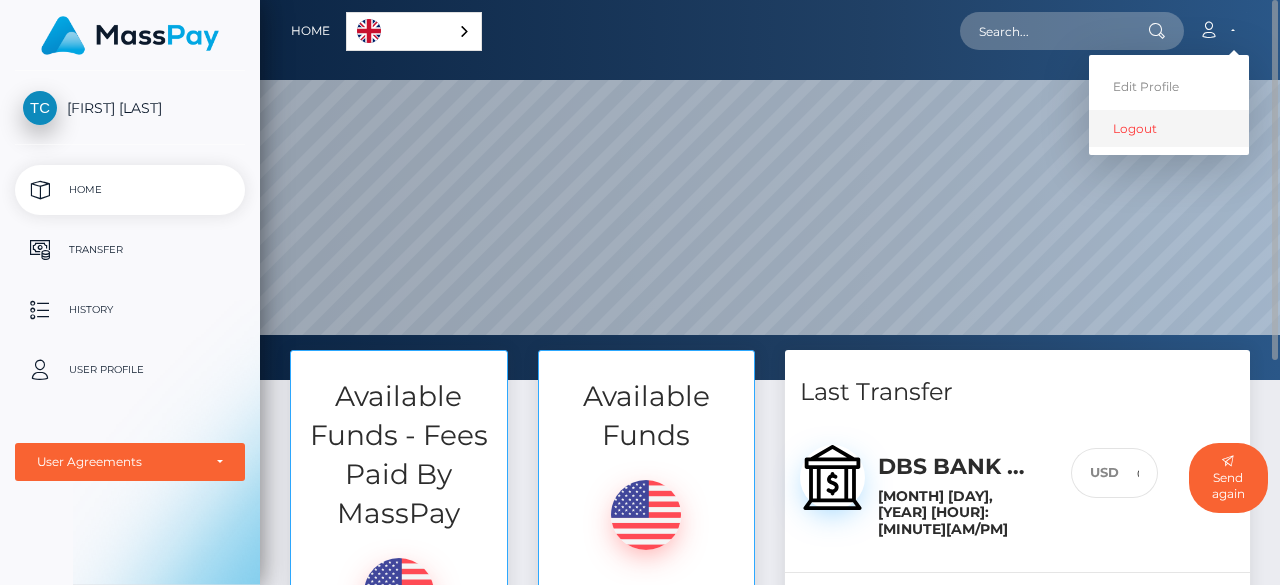 click on "Logout" at bounding box center (1169, 128) 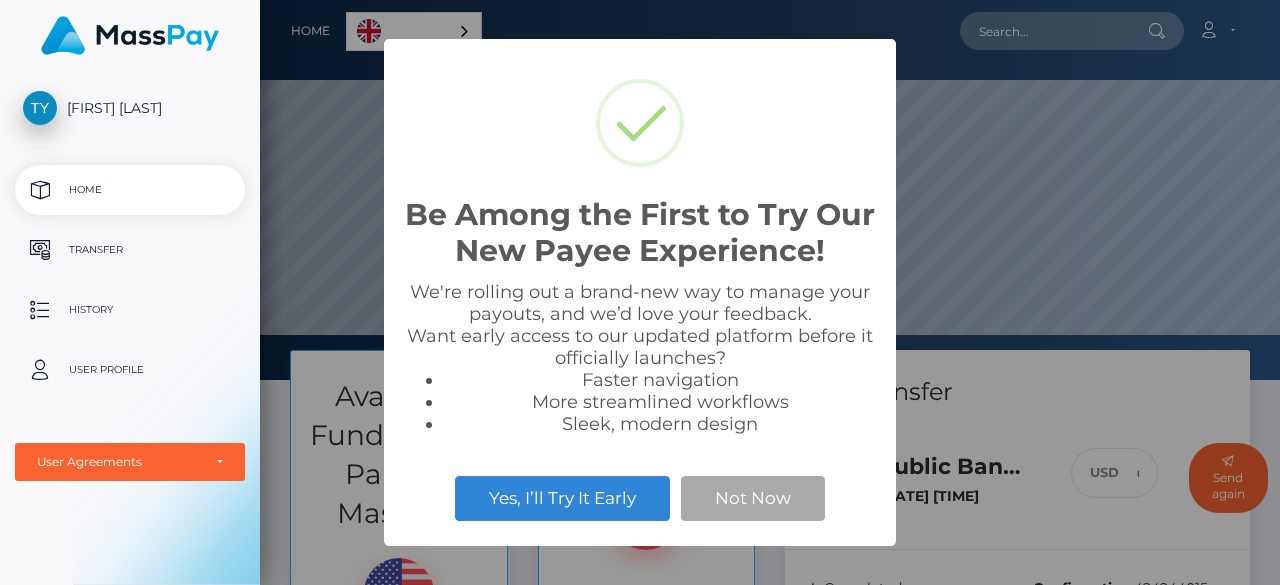 scroll, scrollTop: 0, scrollLeft: 0, axis: both 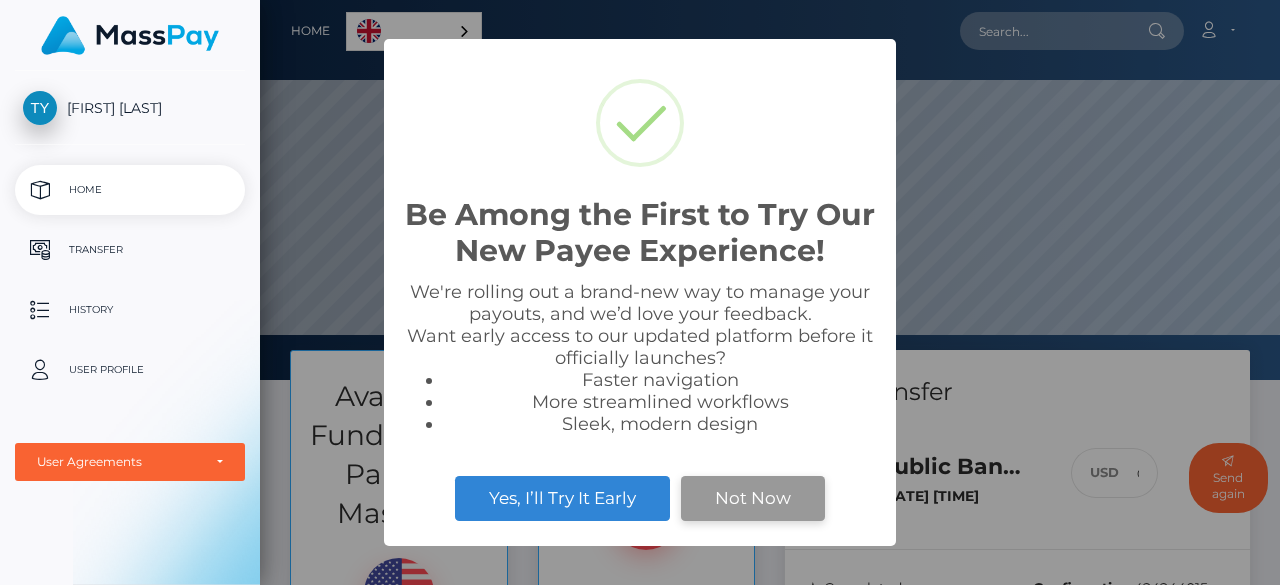 click on "Not Now" at bounding box center [753, 498] 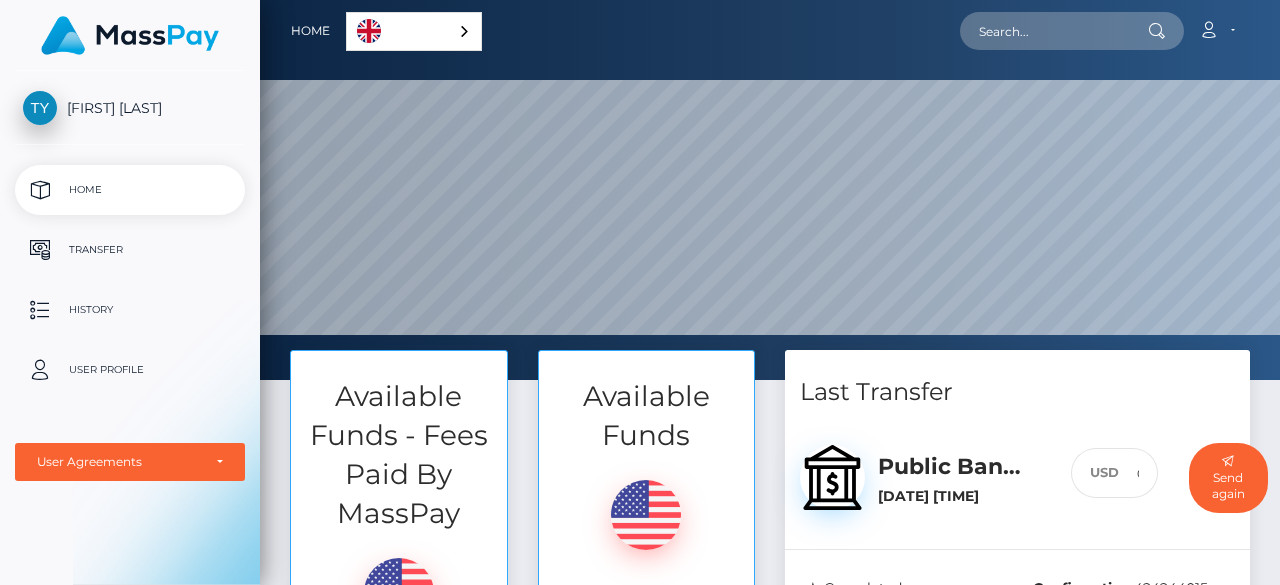 scroll, scrollTop: 300, scrollLeft: 0, axis: vertical 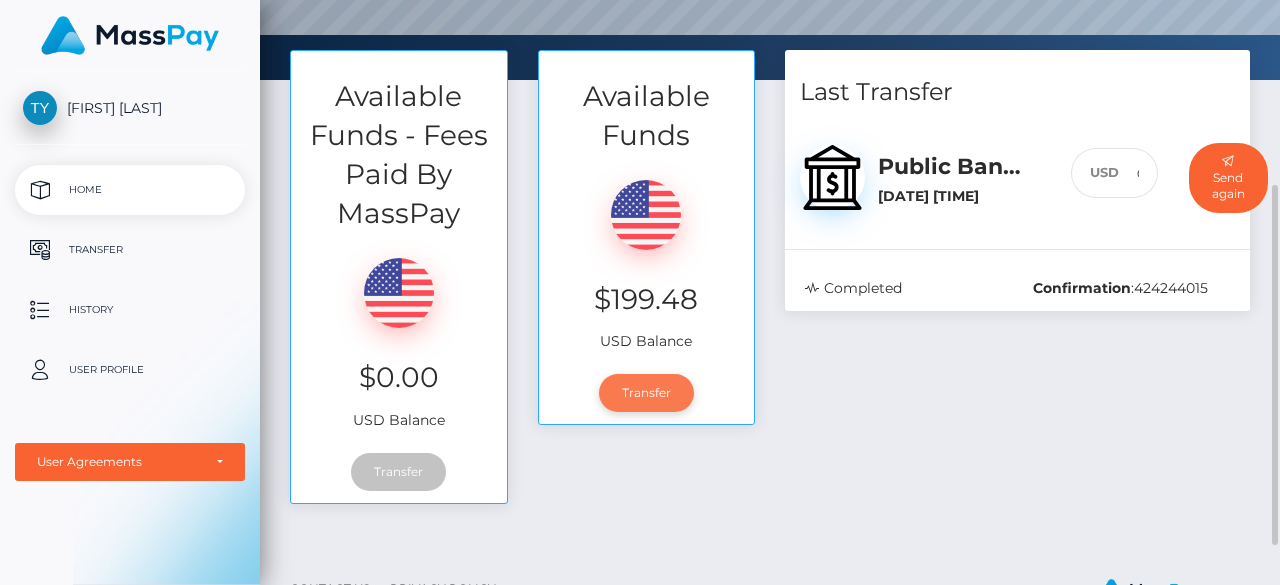 click on "Transfer" at bounding box center (646, 393) 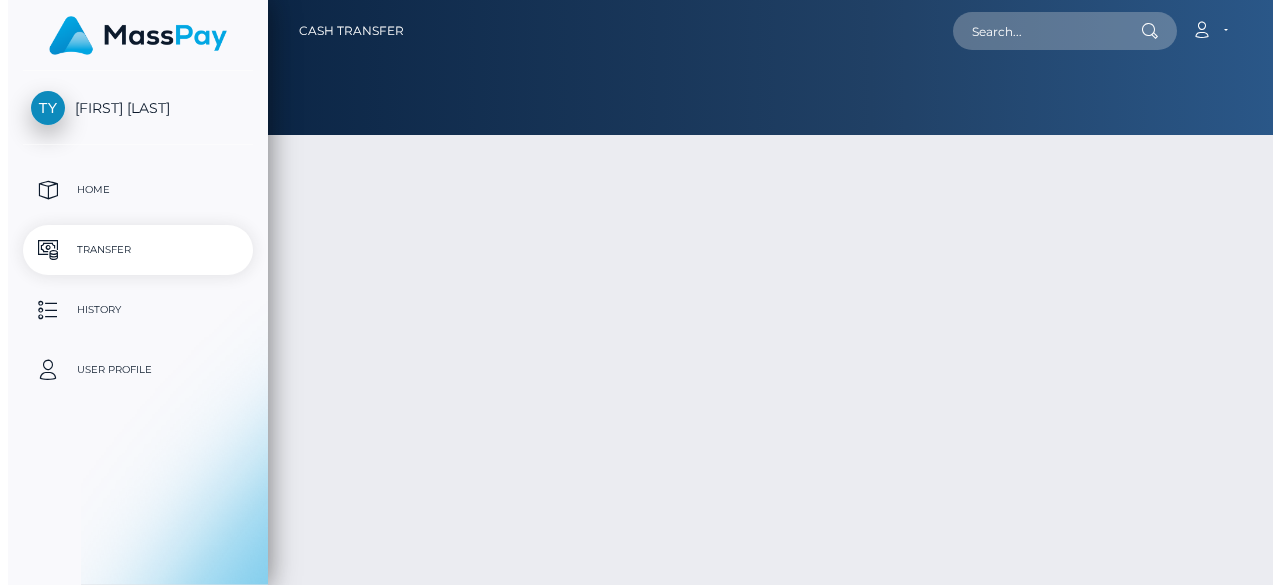 scroll, scrollTop: 0, scrollLeft: 0, axis: both 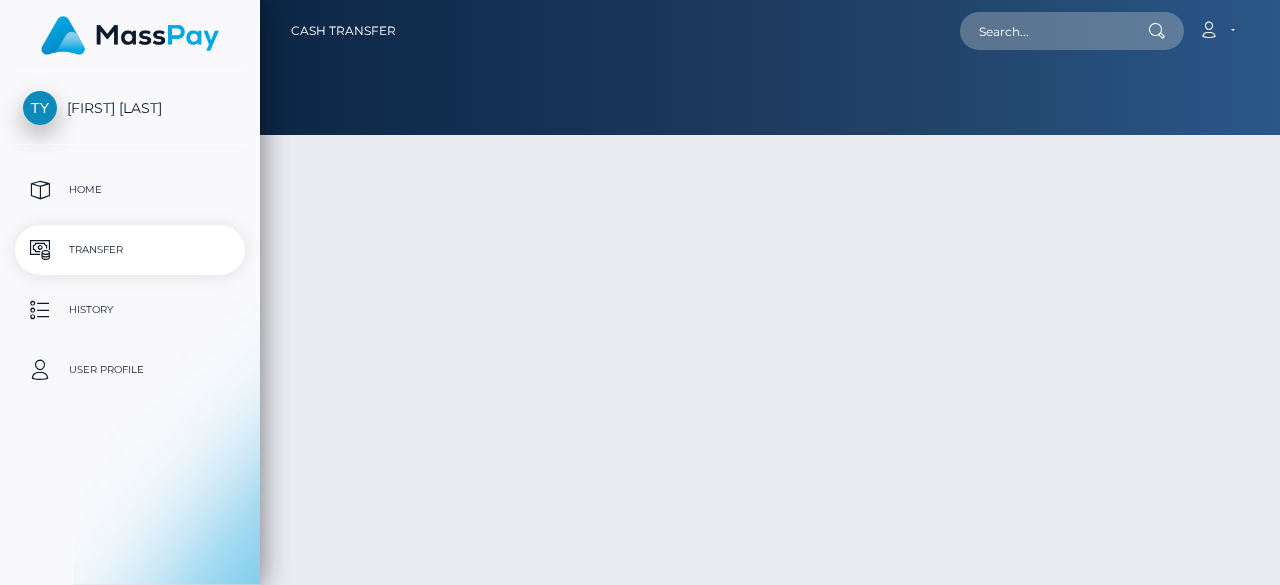 type on "199.48" 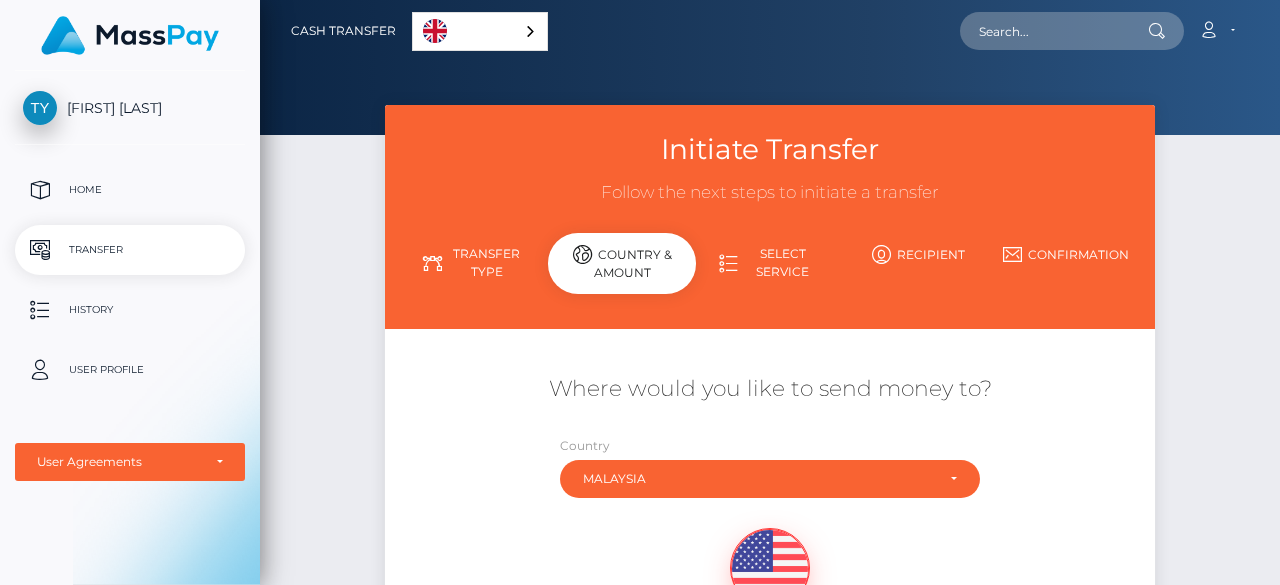 scroll, scrollTop: 200, scrollLeft: 0, axis: vertical 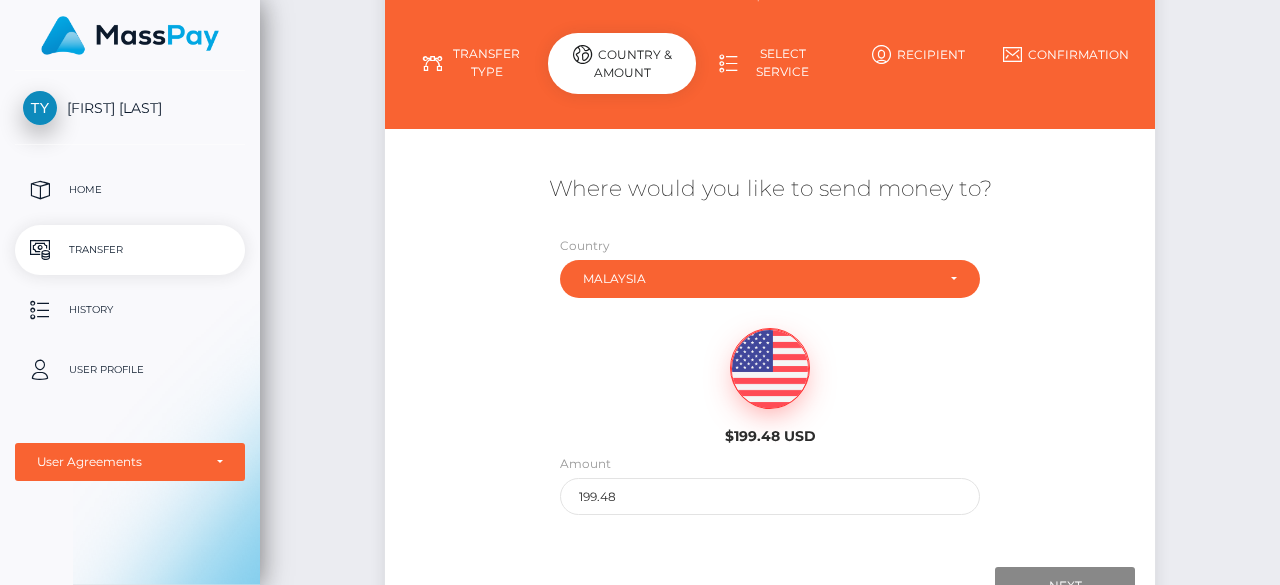 click on "Transfer" at bounding box center (130, 250) 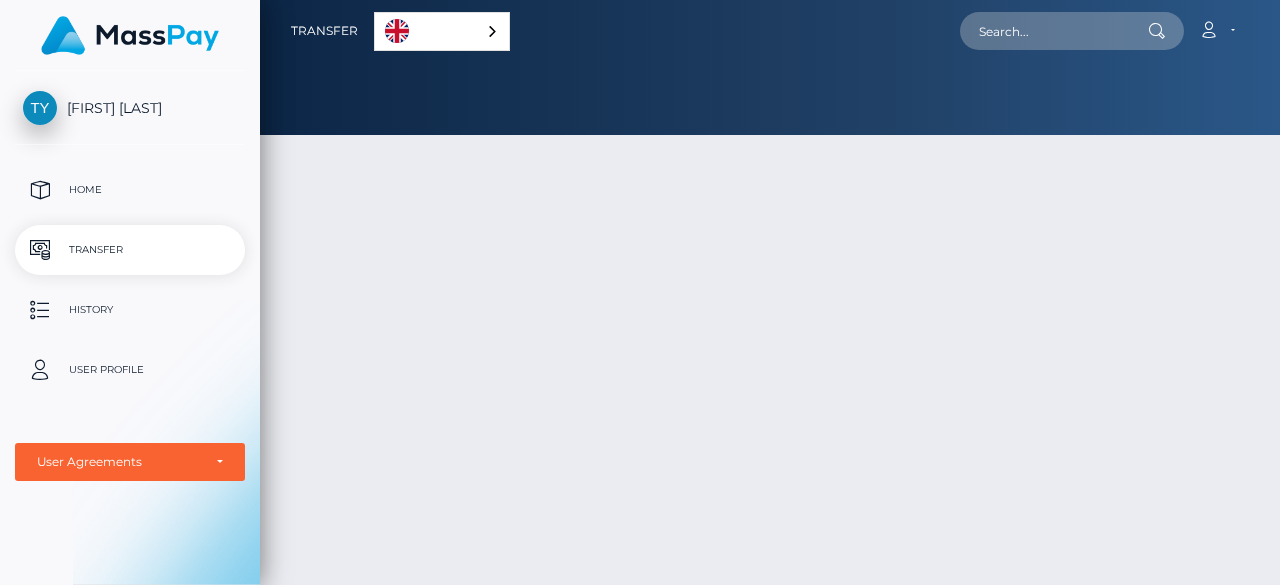 scroll, scrollTop: 0, scrollLeft: 0, axis: both 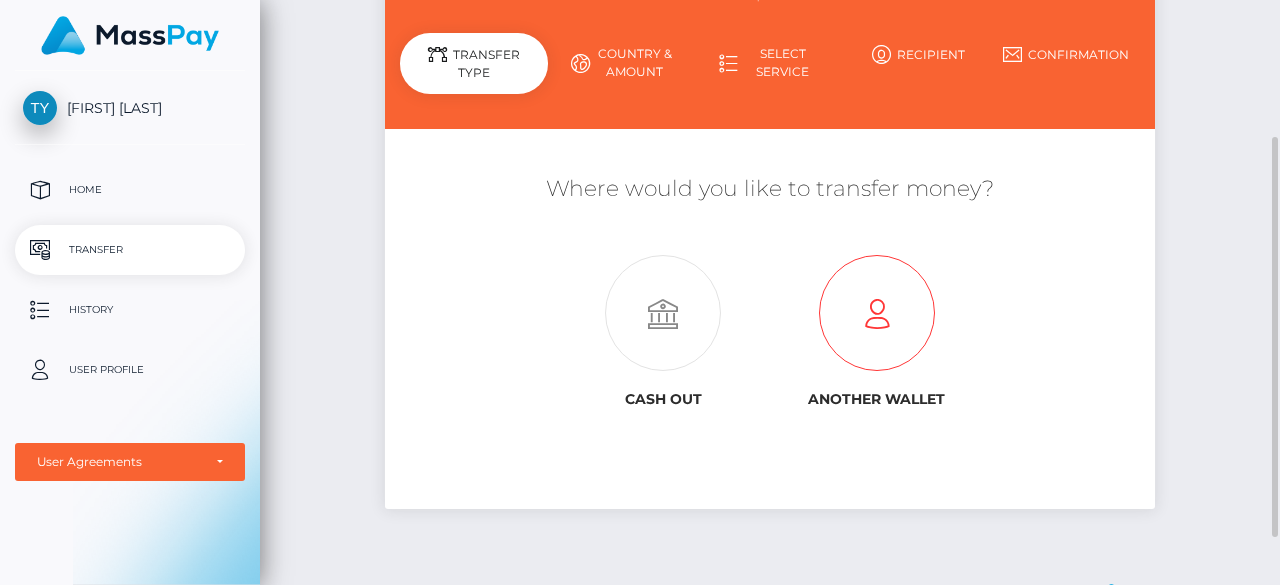 click at bounding box center [877, 314] 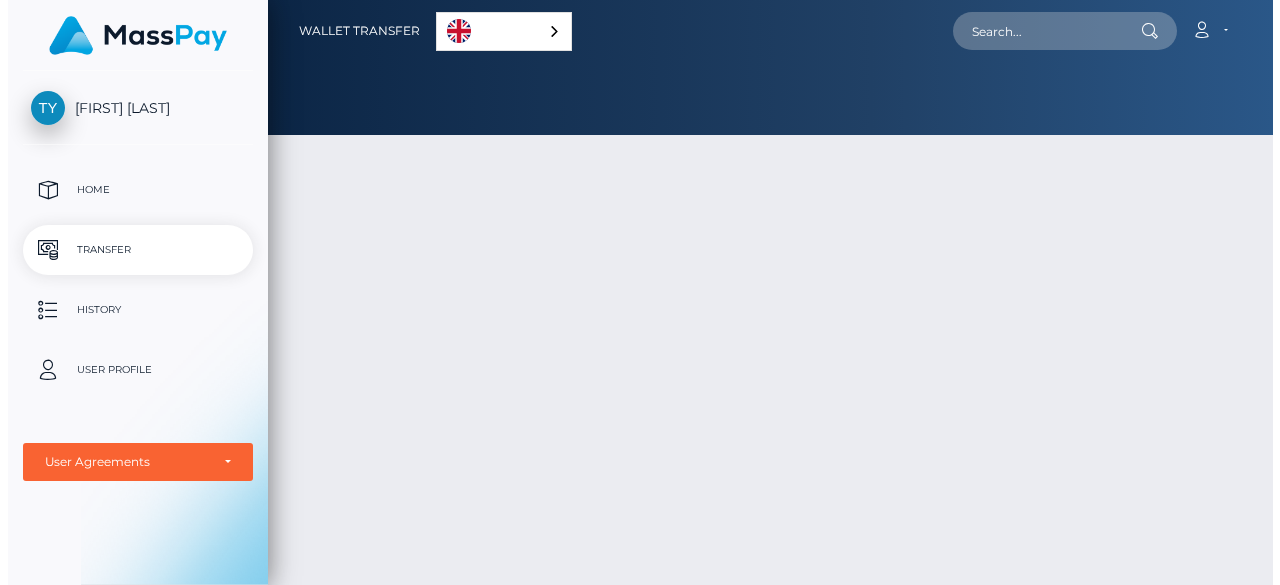 scroll, scrollTop: 0, scrollLeft: 0, axis: both 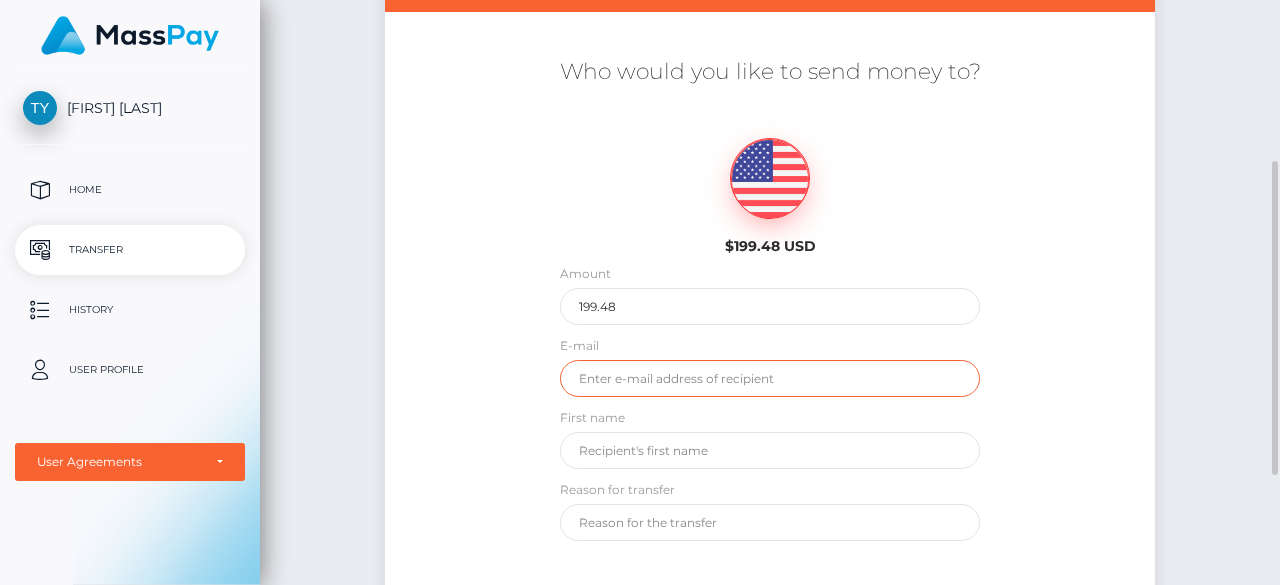 click at bounding box center [769, 378] 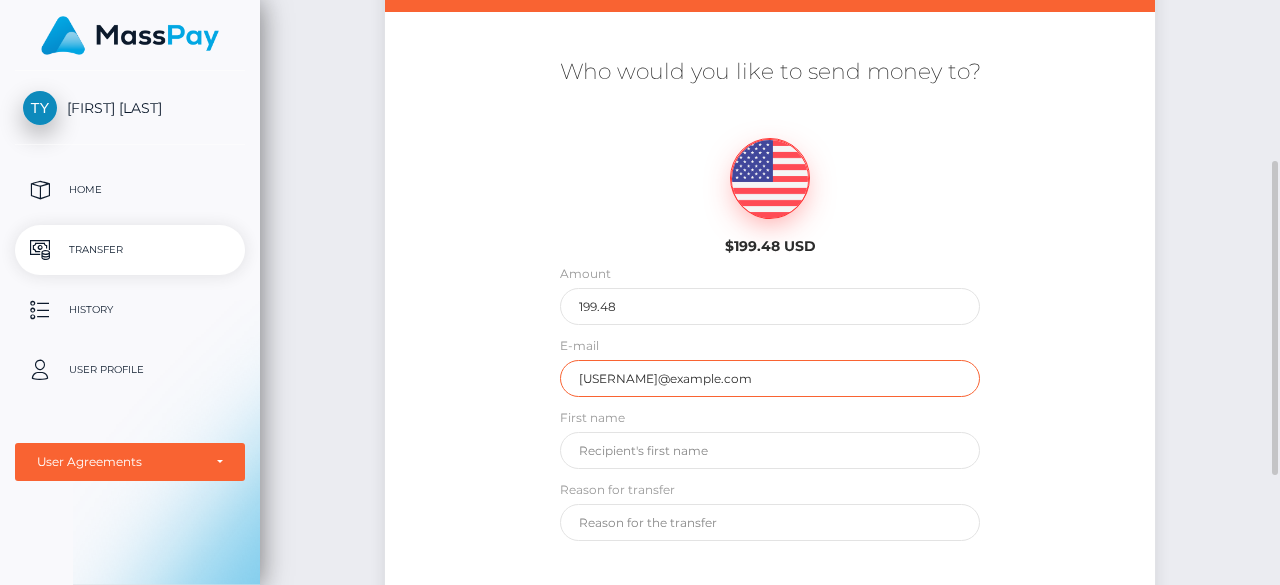 type on "lebenelsg@gmail.com" 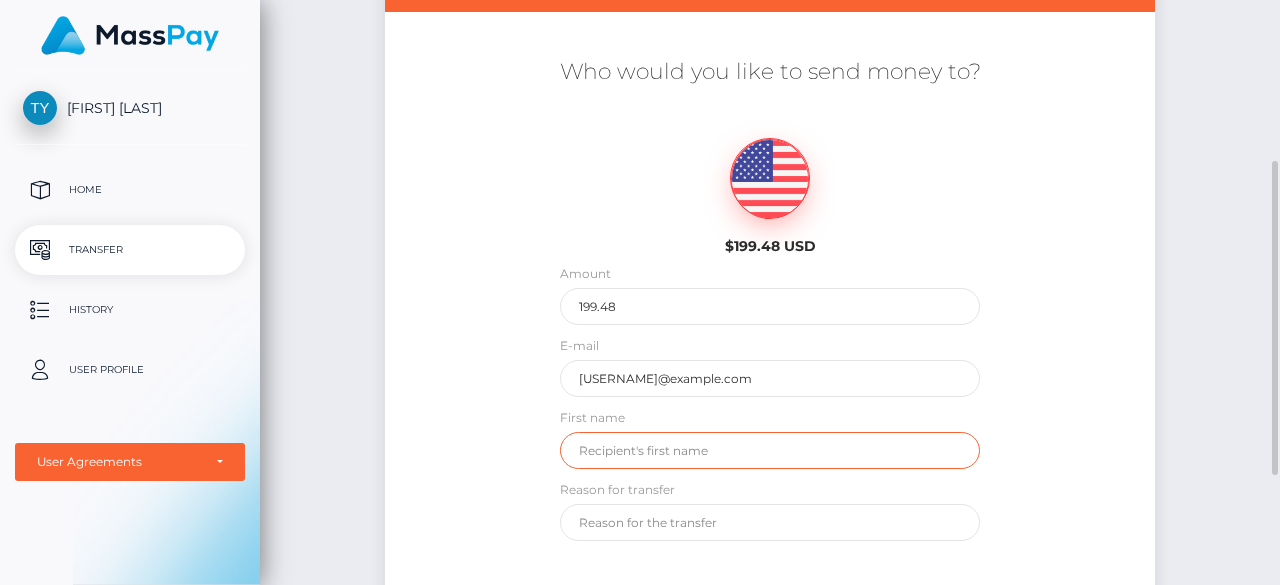 click at bounding box center [769, 450] 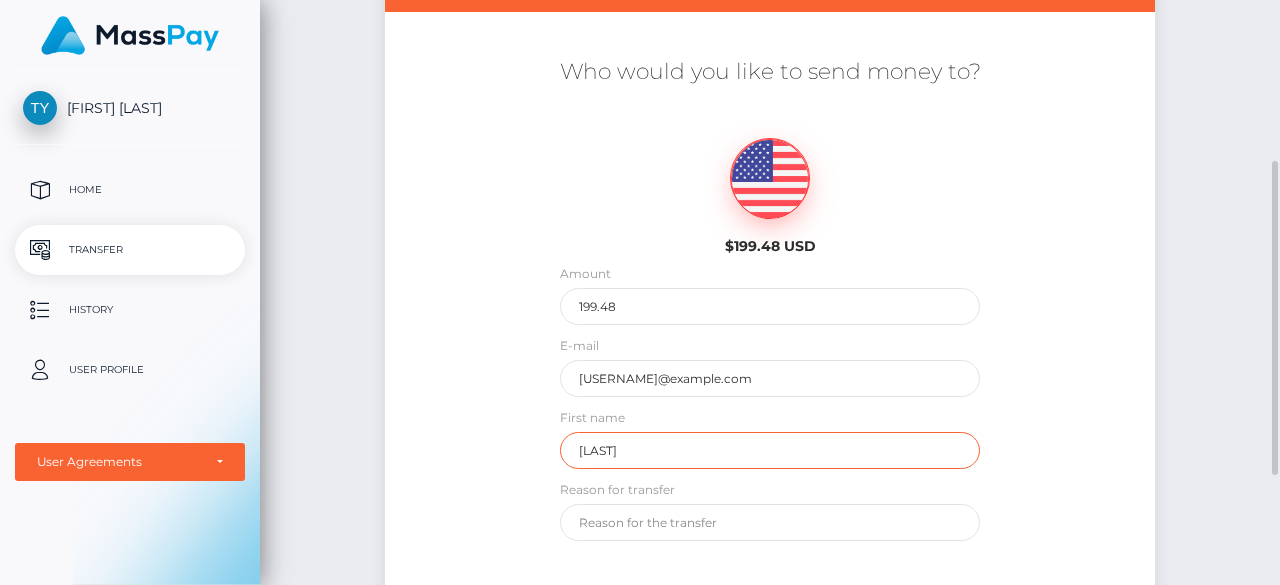 type on "TeongJoo" 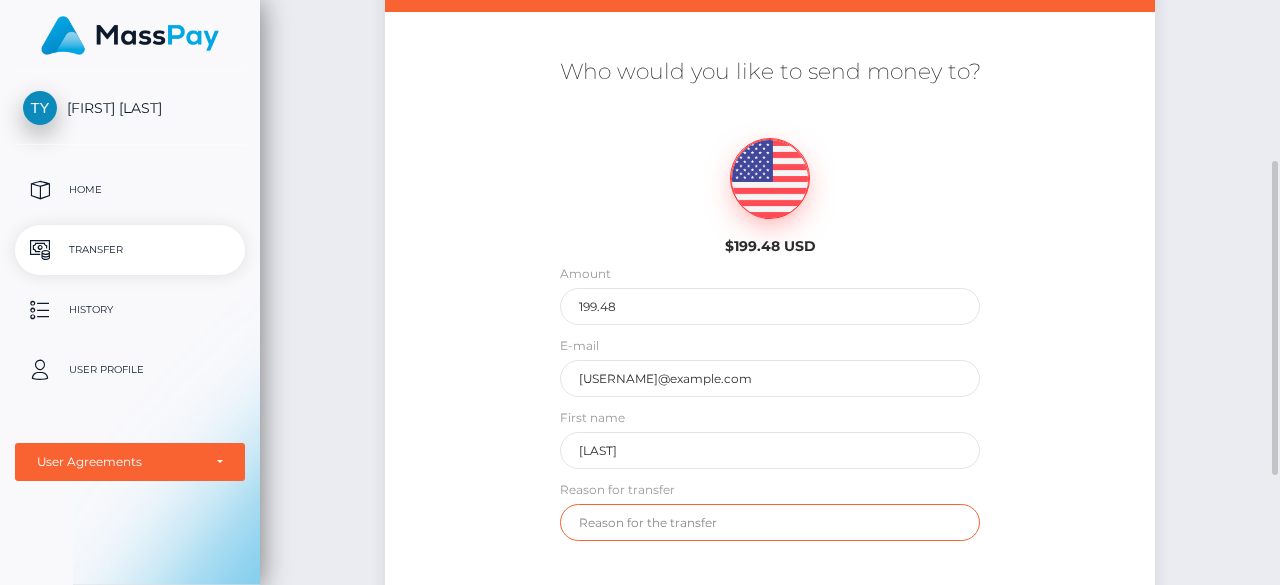 click at bounding box center (769, 522) 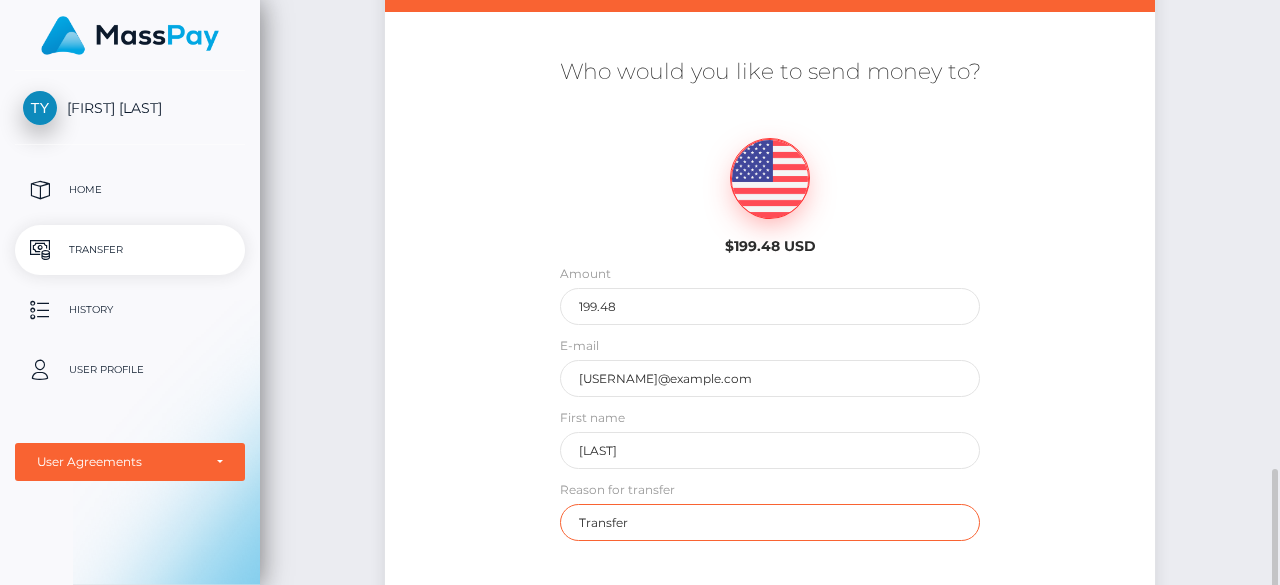 scroll, scrollTop: 500, scrollLeft: 0, axis: vertical 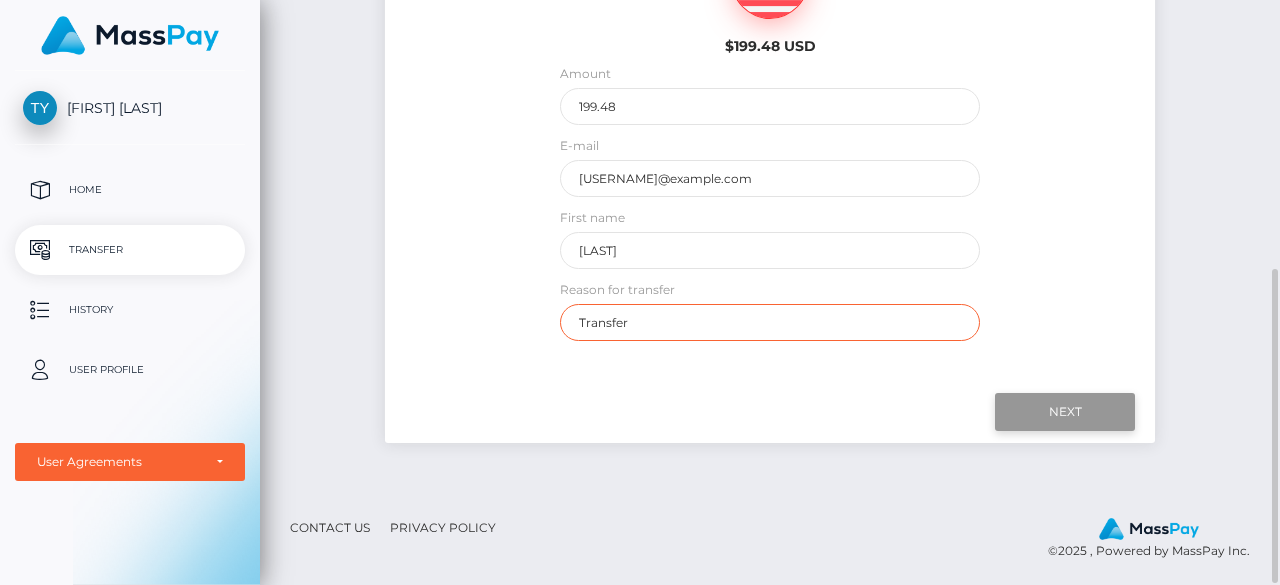 type on "Transfer" 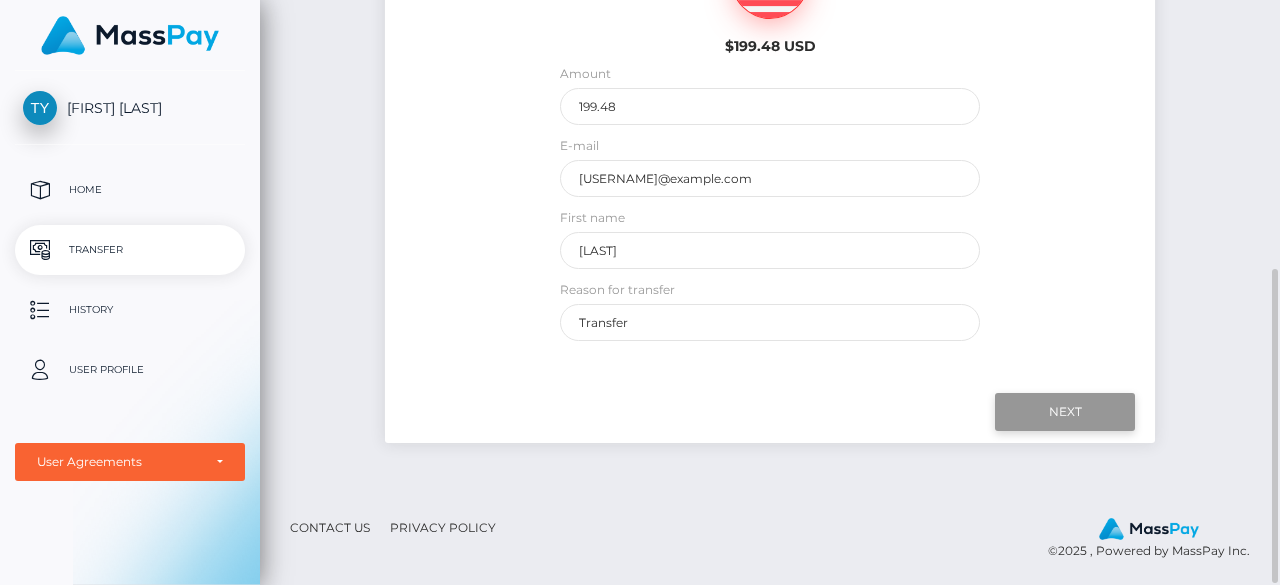 click on "Next" at bounding box center (1065, 412) 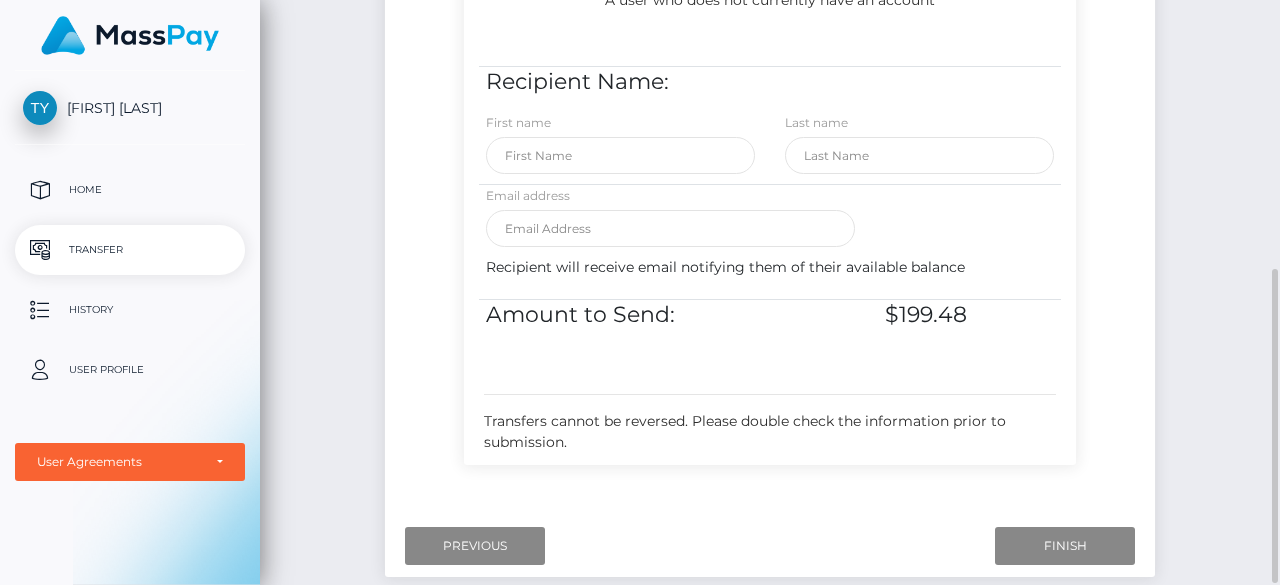 scroll, scrollTop: 400, scrollLeft: 0, axis: vertical 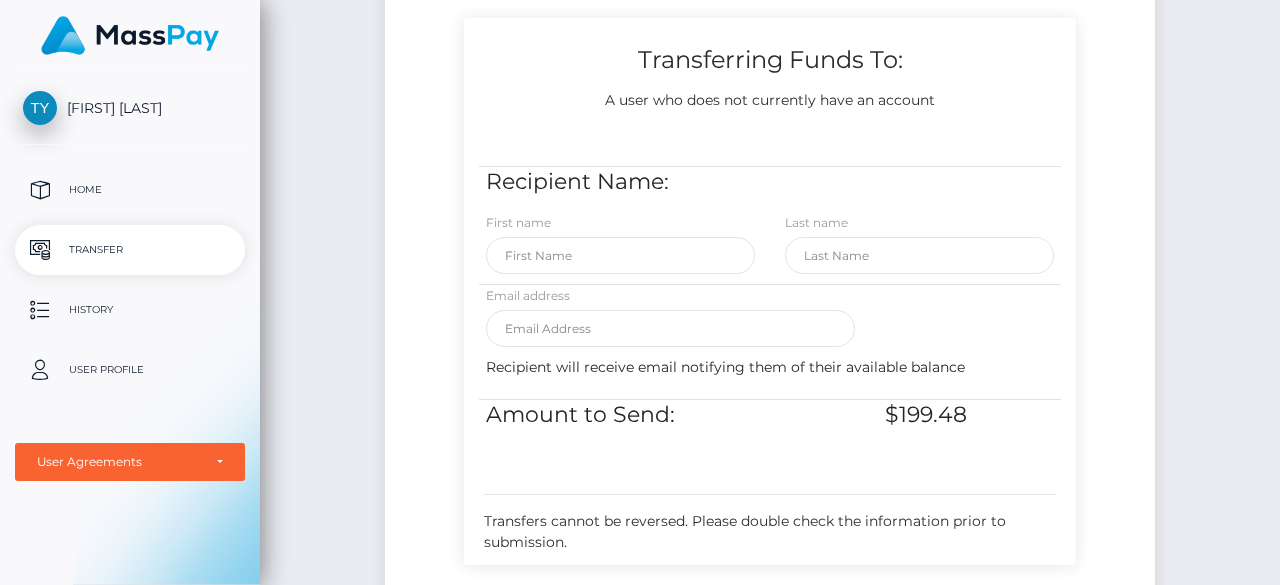 click on "Transfer" at bounding box center [130, 250] 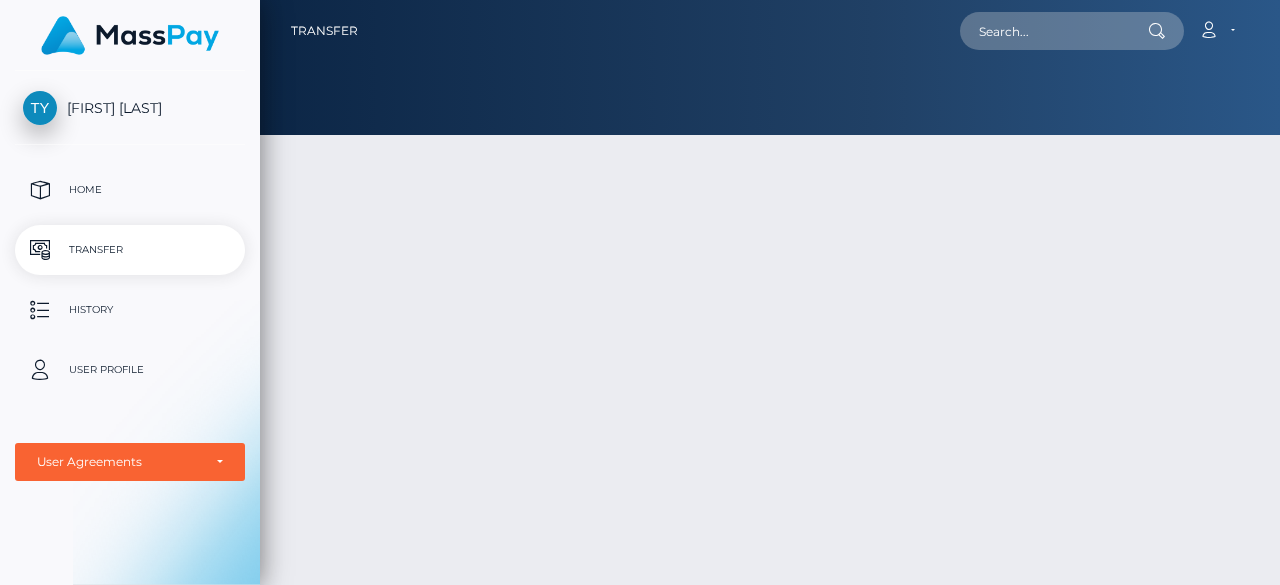 scroll, scrollTop: 0, scrollLeft: 0, axis: both 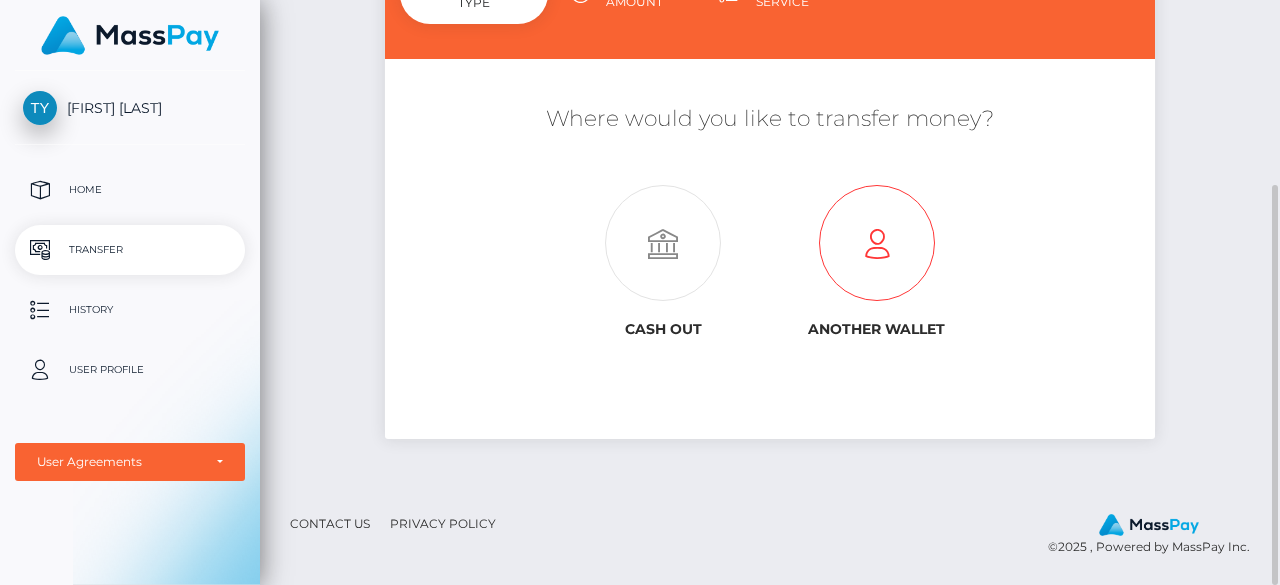 click at bounding box center (877, 244) 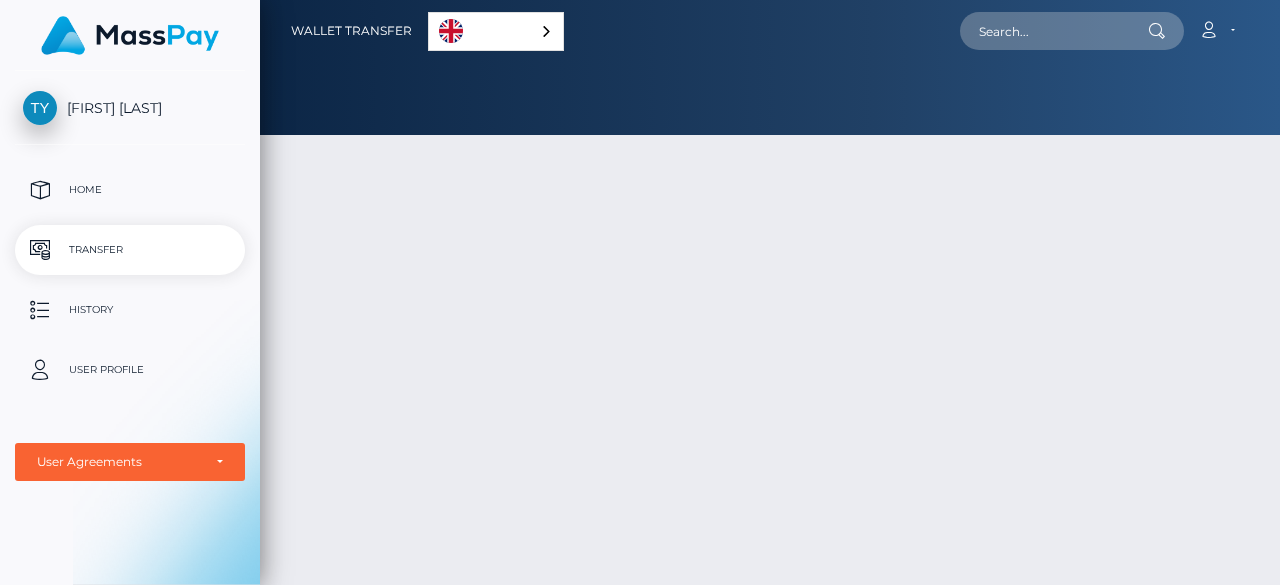 scroll, scrollTop: 0, scrollLeft: 0, axis: both 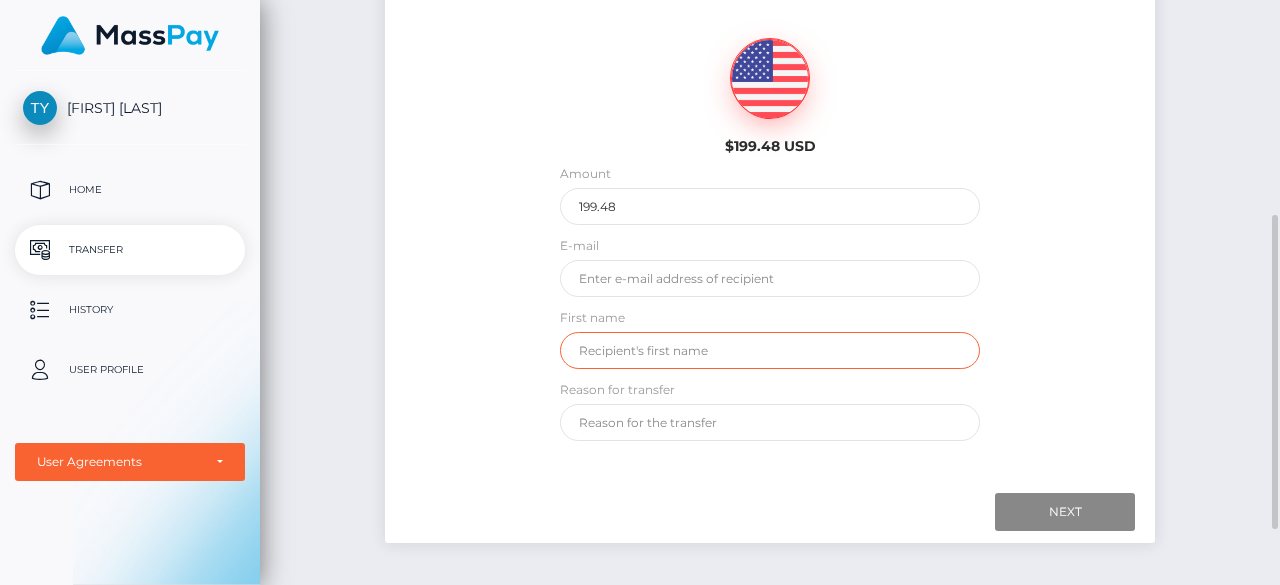 click at bounding box center (769, 350) 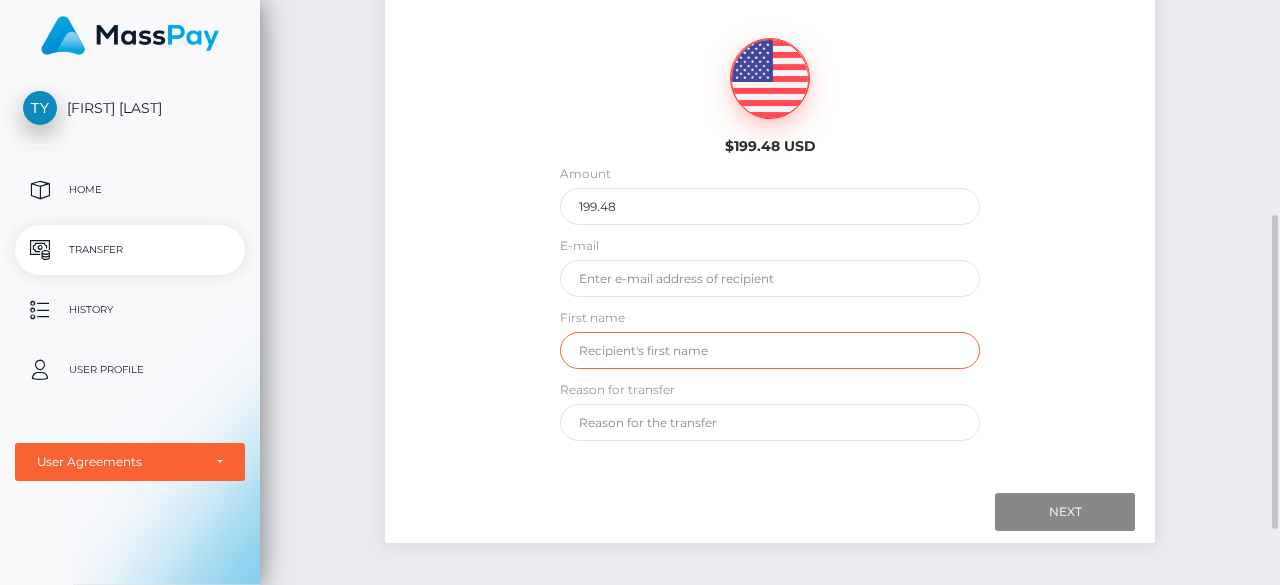 paste on "[FIRST] [LAST]" 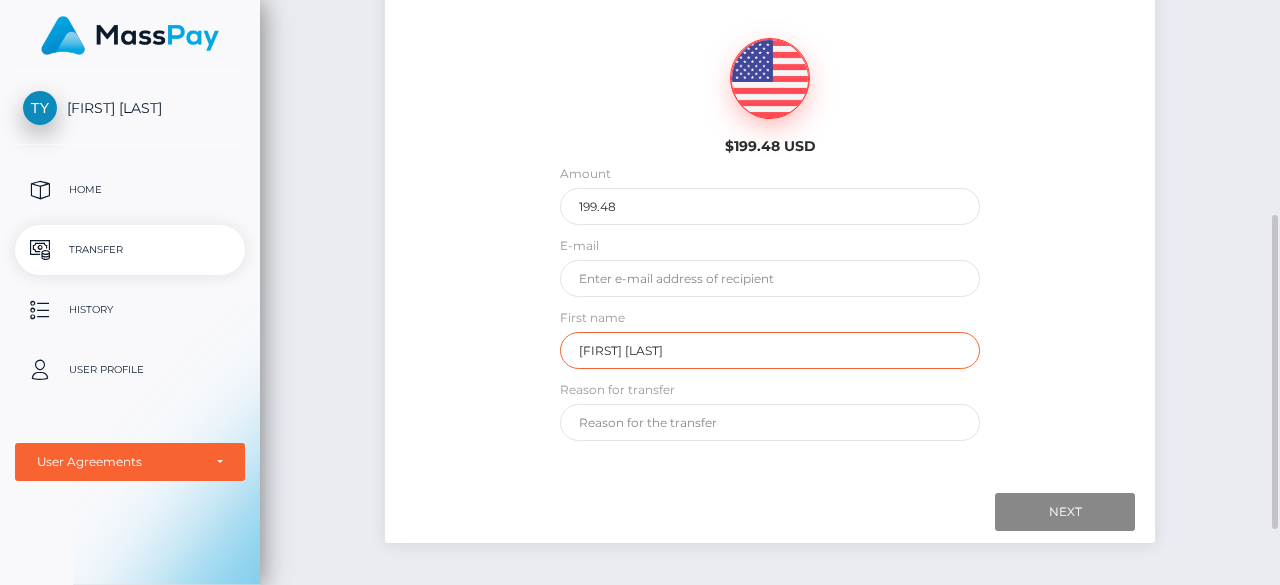 type on "[FIRST] [LAST]" 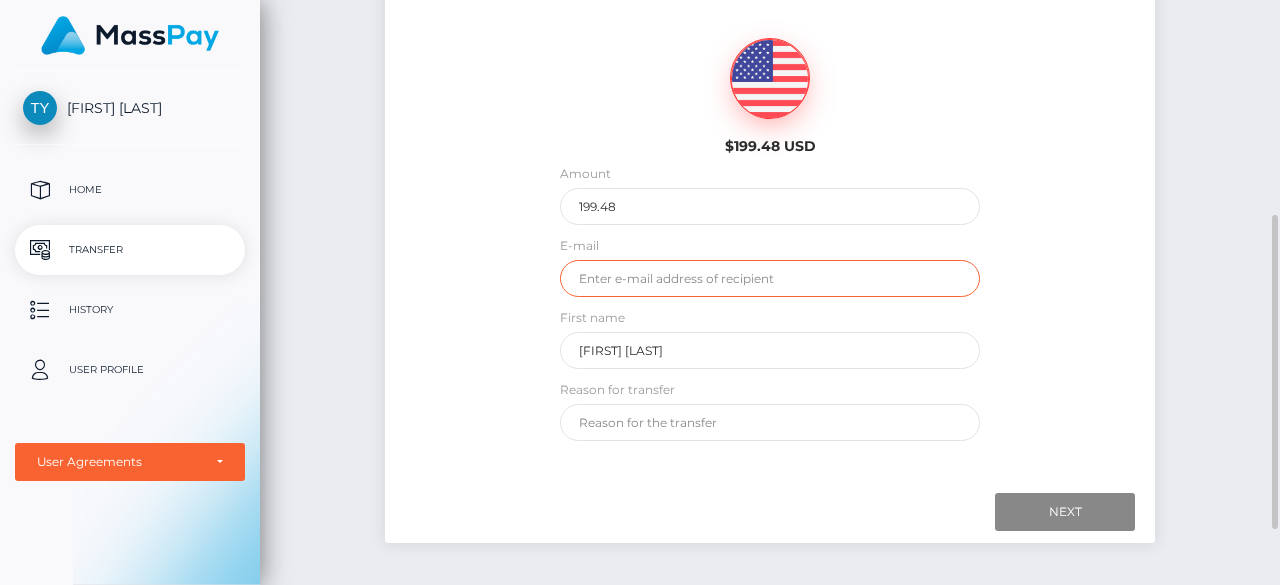 click at bounding box center [769, 278] 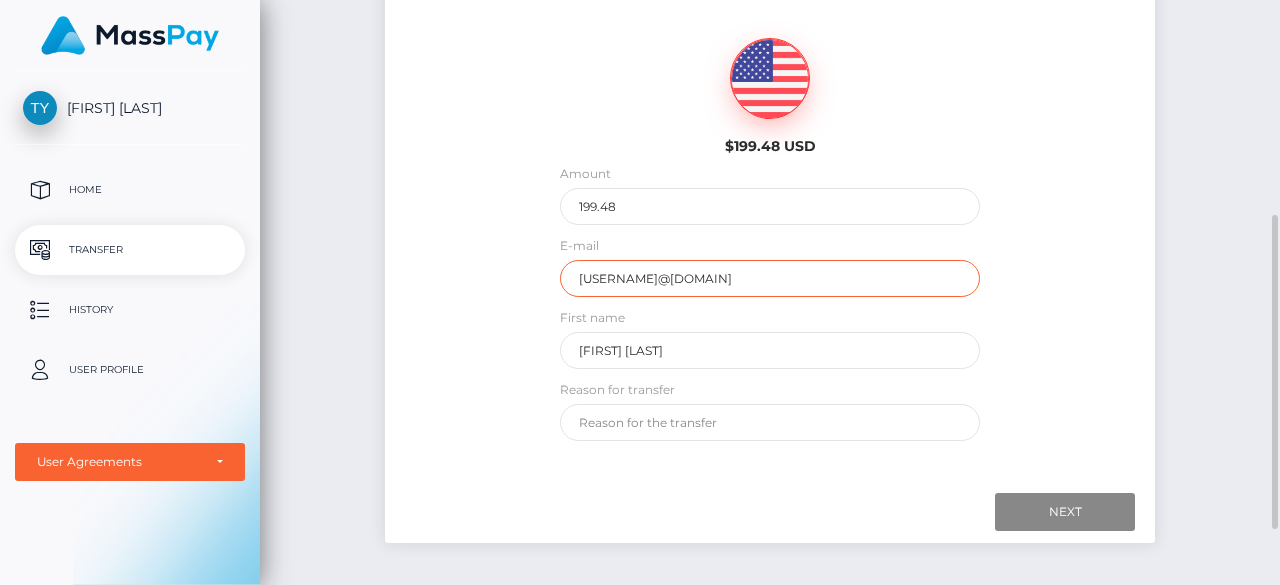 type on "[USERNAME]@[DOMAIN]" 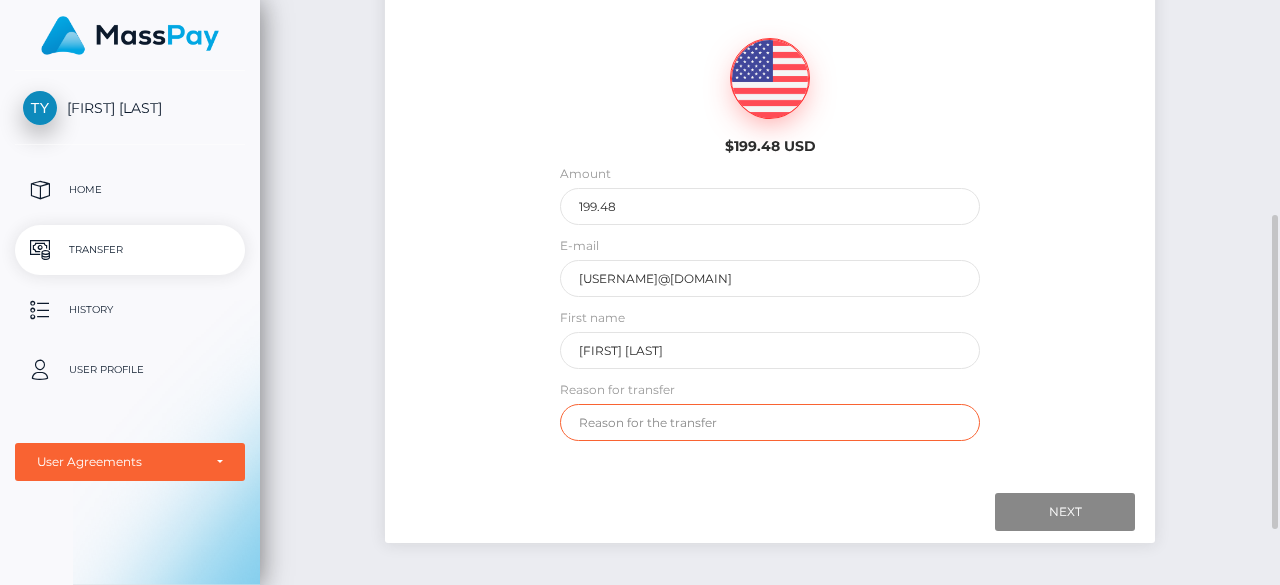 click at bounding box center (769, 422) 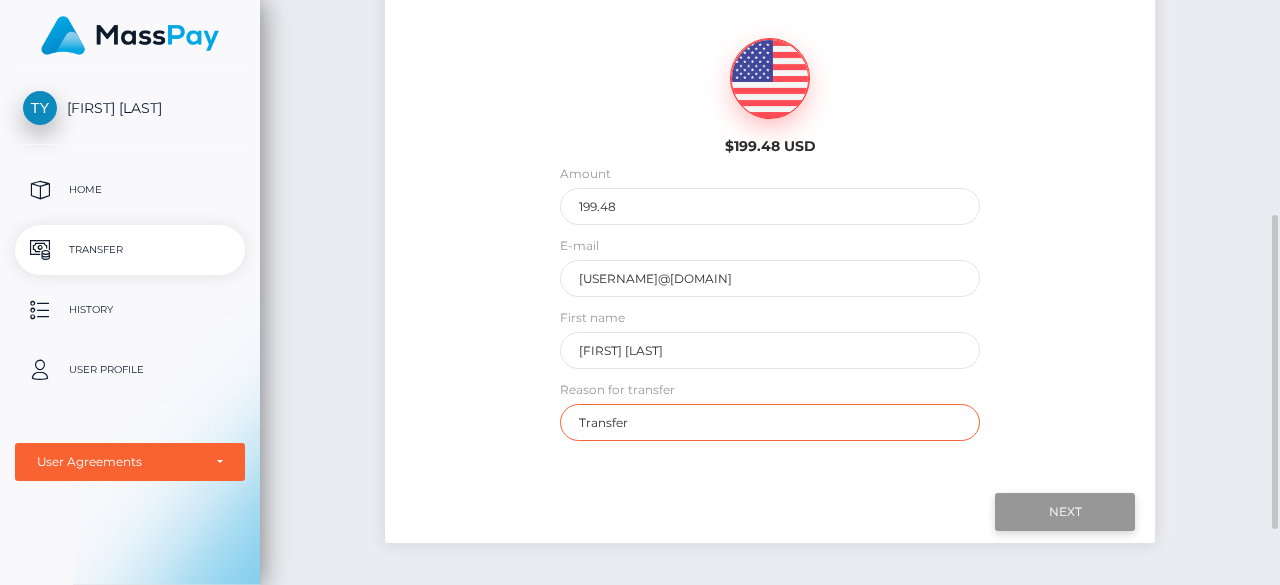 type on "Transfer" 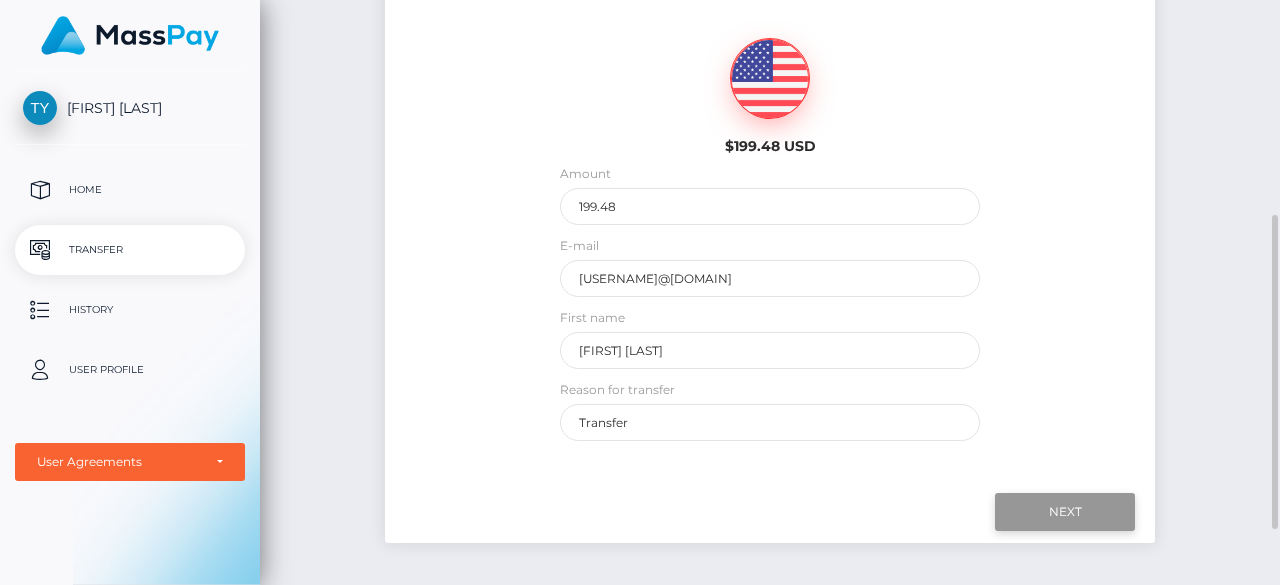 click on "Next" at bounding box center (1065, 512) 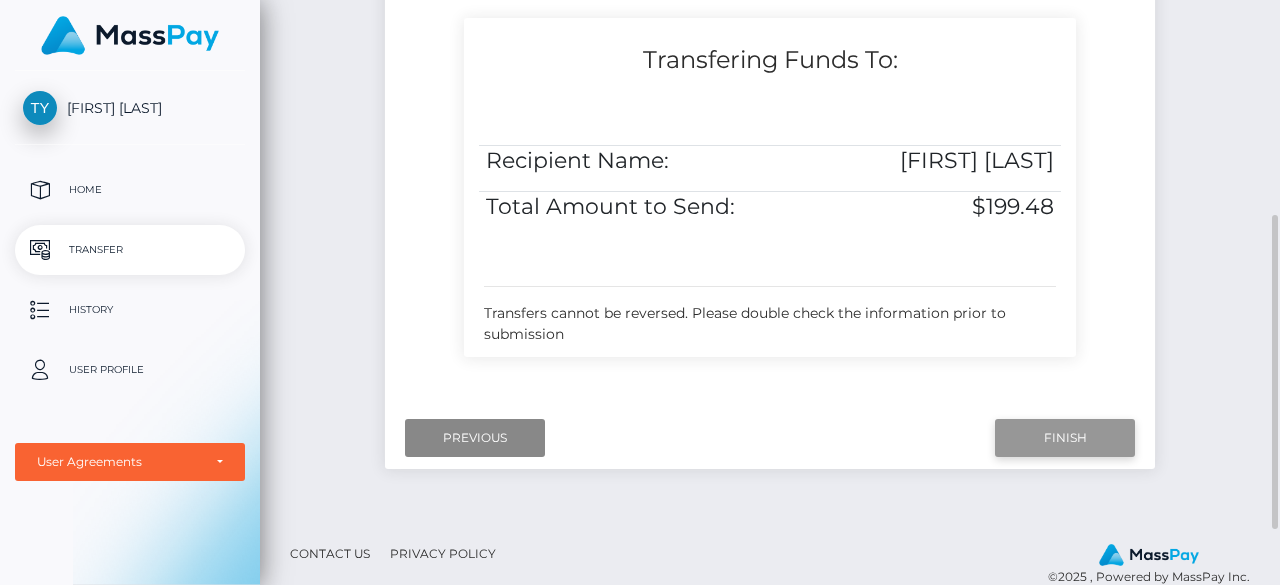 click on "Finish" at bounding box center (1065, 438) 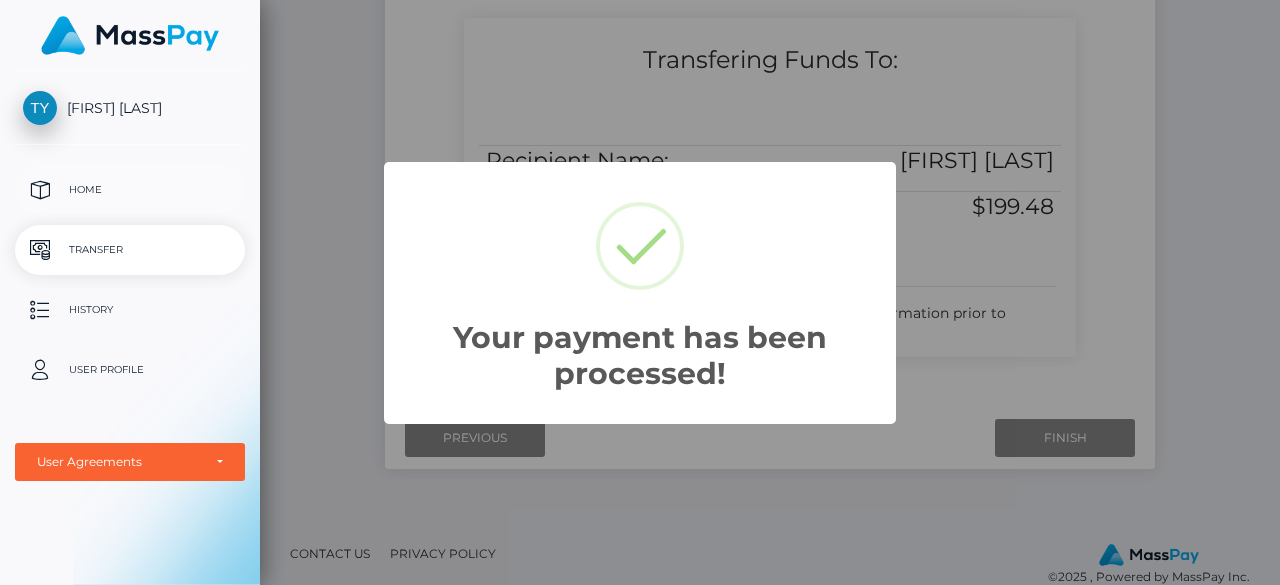 click on "Home" at bounding box center [130, 190] 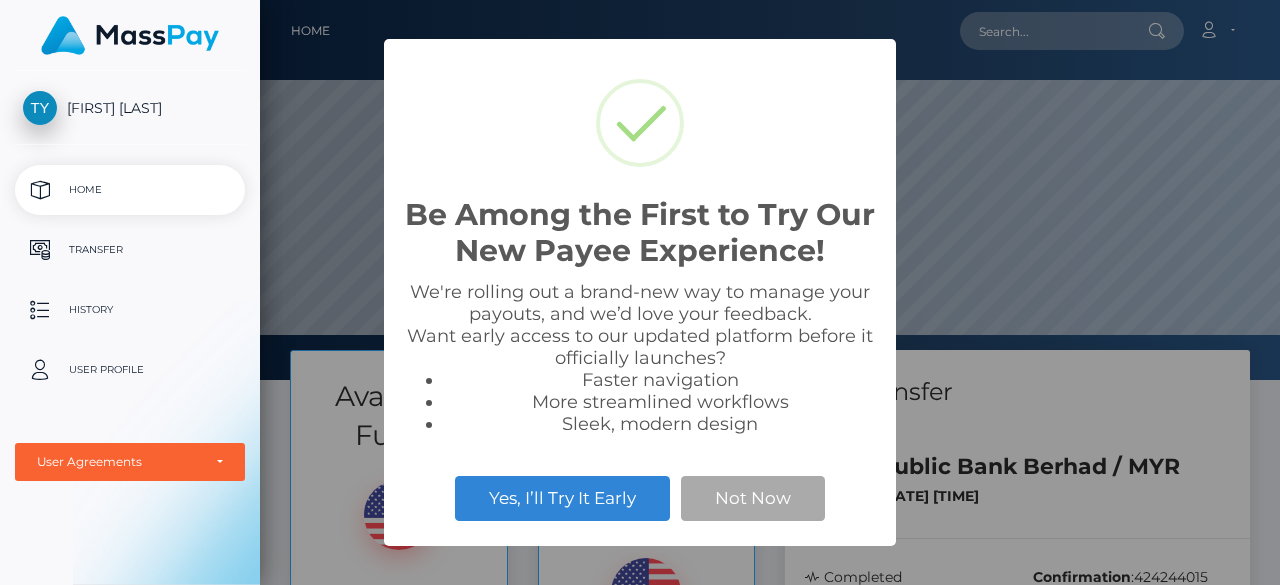 scroll, scrollTop: 0, scrollLeft: 0, axis: both 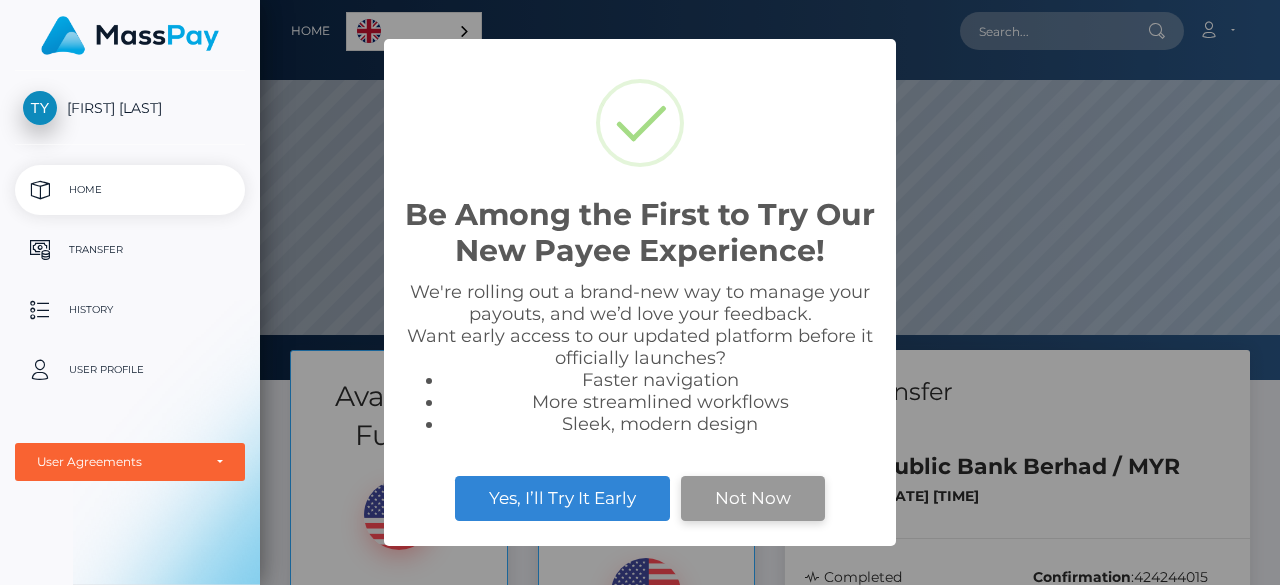 click on "Not Now" at bounding box center [753, 498] 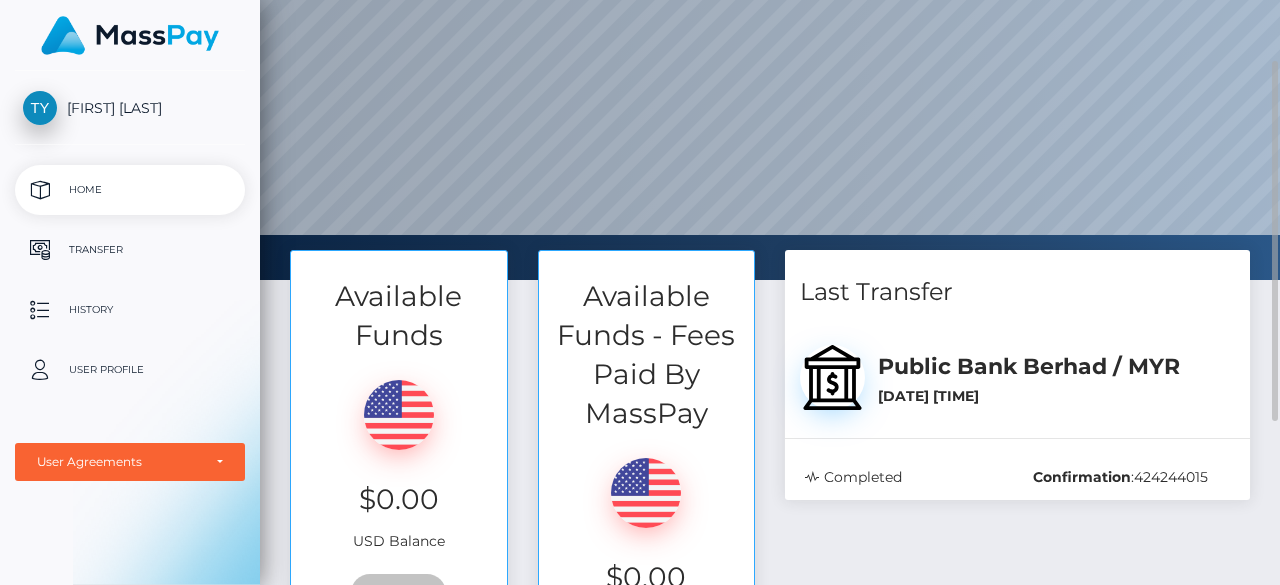 scroll, scrollTop: 0, scrollLeft: 0, axis: both 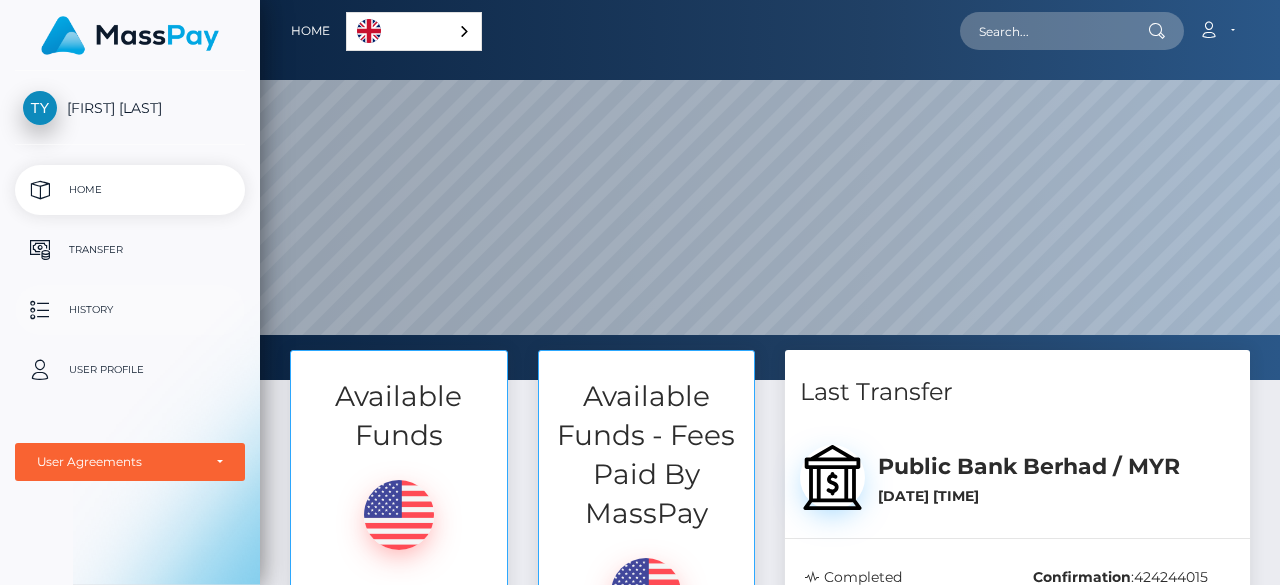 click on "History" at bounding box center (130, 310) 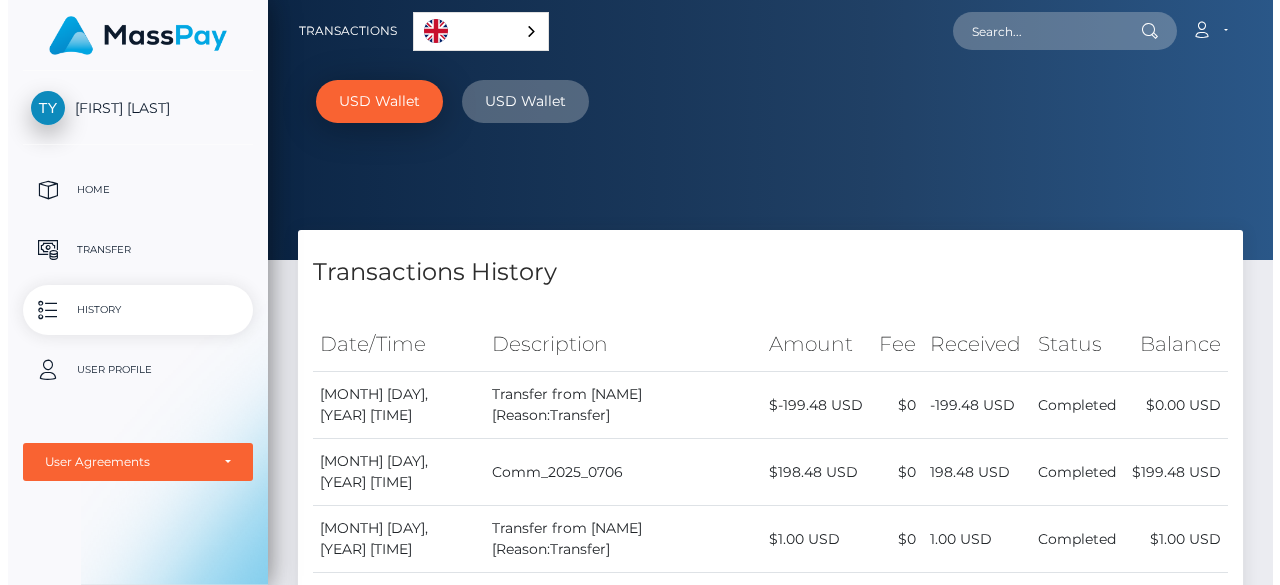 scroll, scrollTop: 0, scrollLeft: 0, axis: both 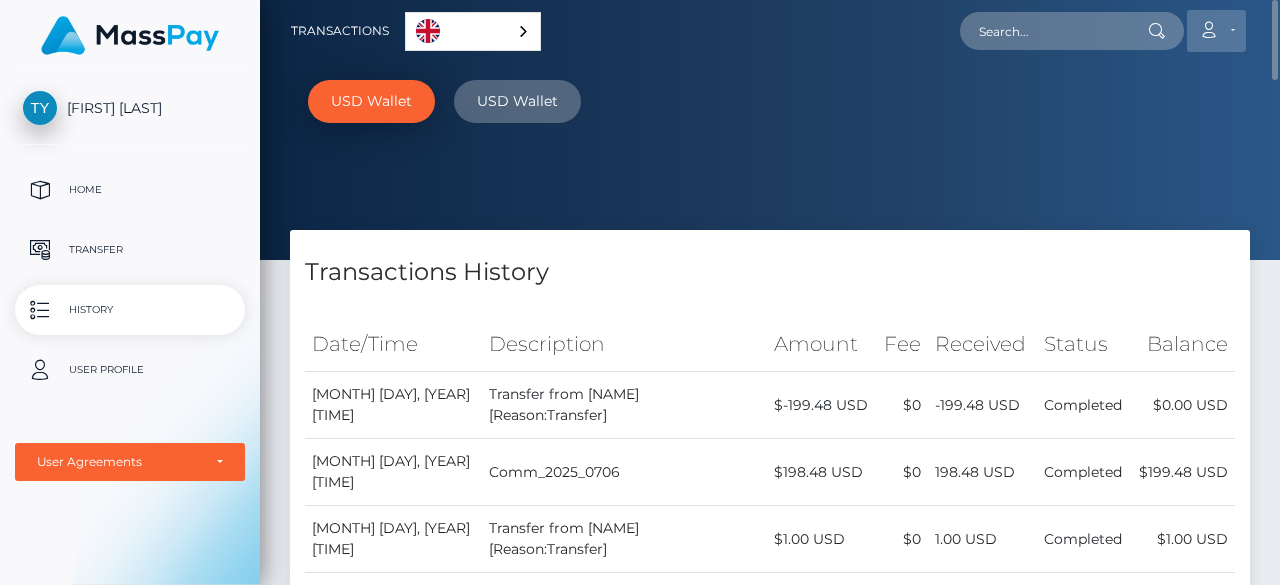 click on "Account" at bounding box center [1216, 31] 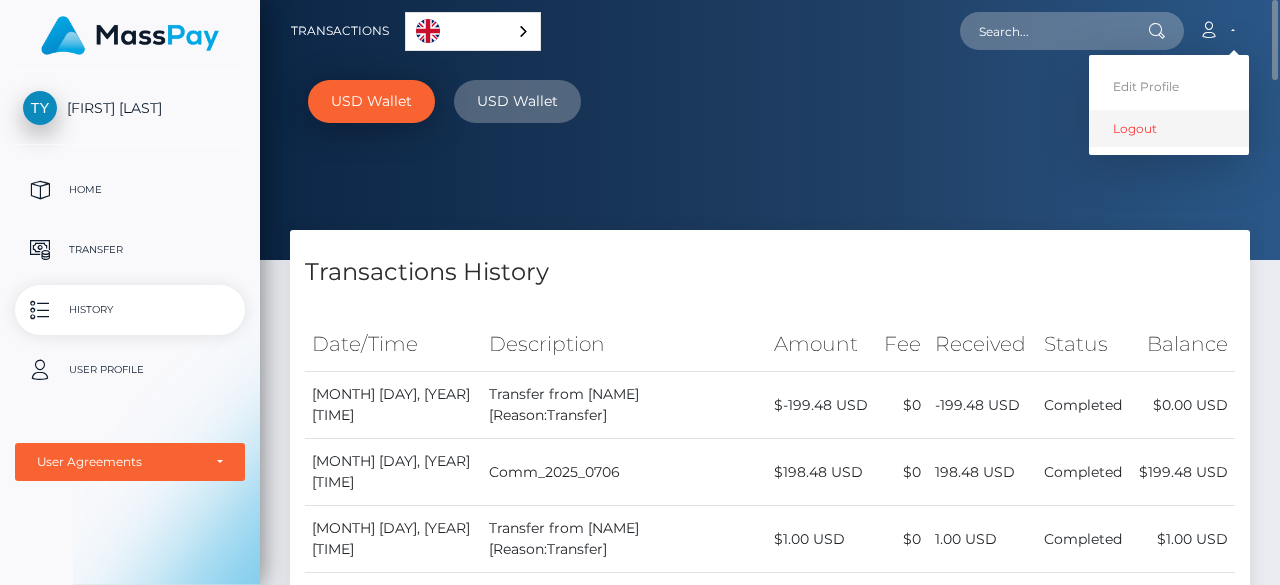 click on "Logout" at bounding box center (1169, 128) 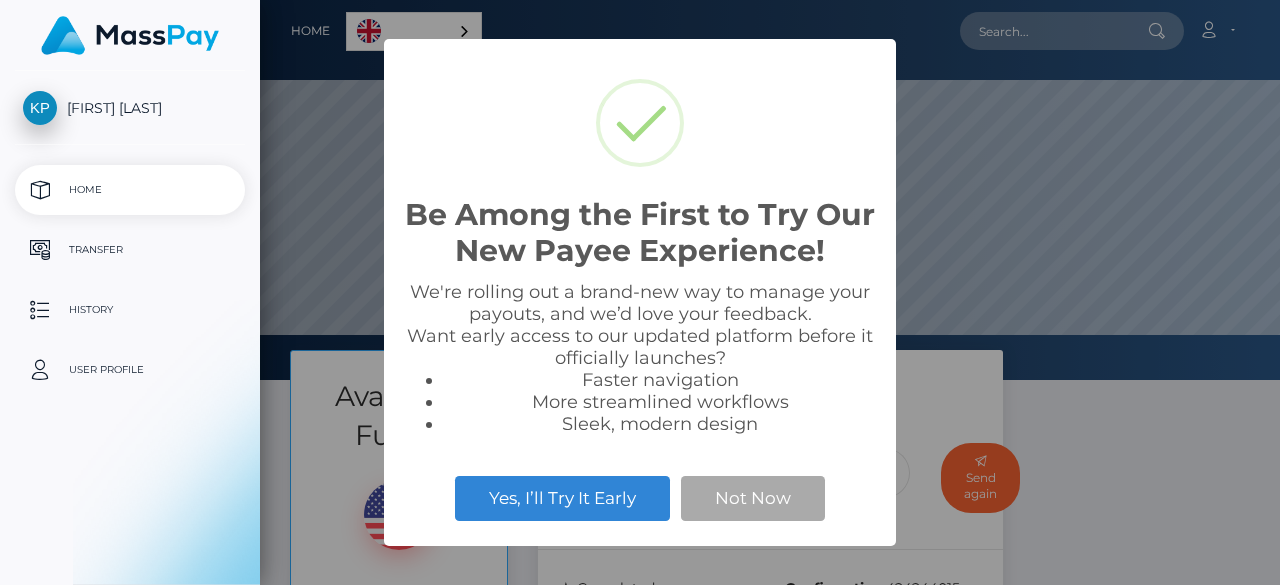 scroll, scrollTop: 0, scrollLeft: 0, axis: both 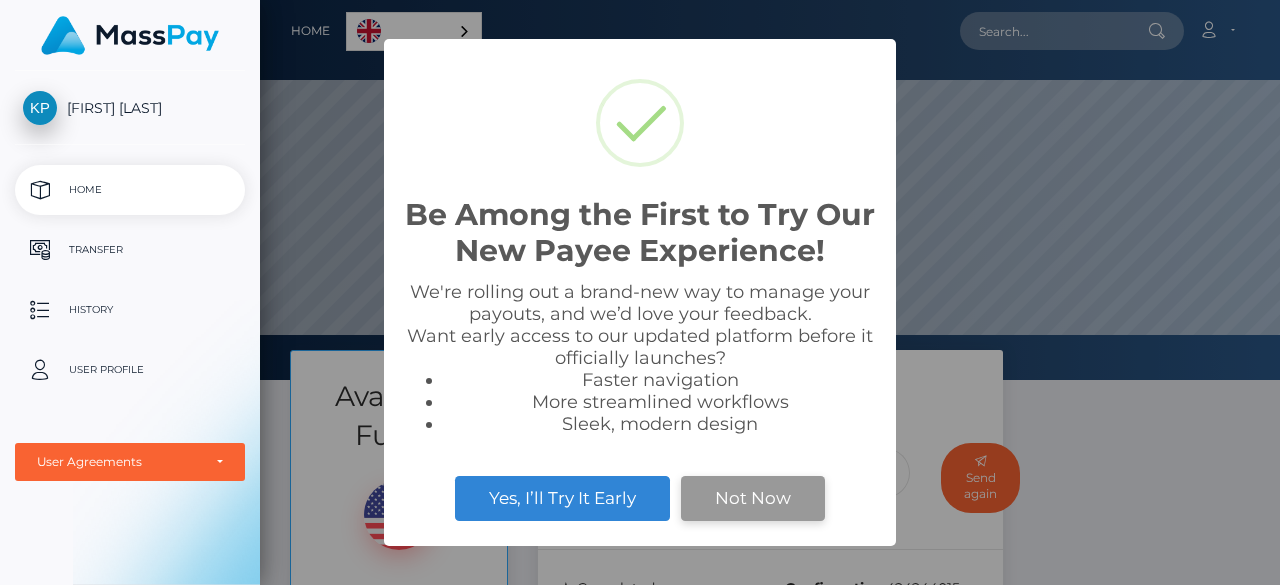 click on "Not Now" at bounding box center [753, 498] 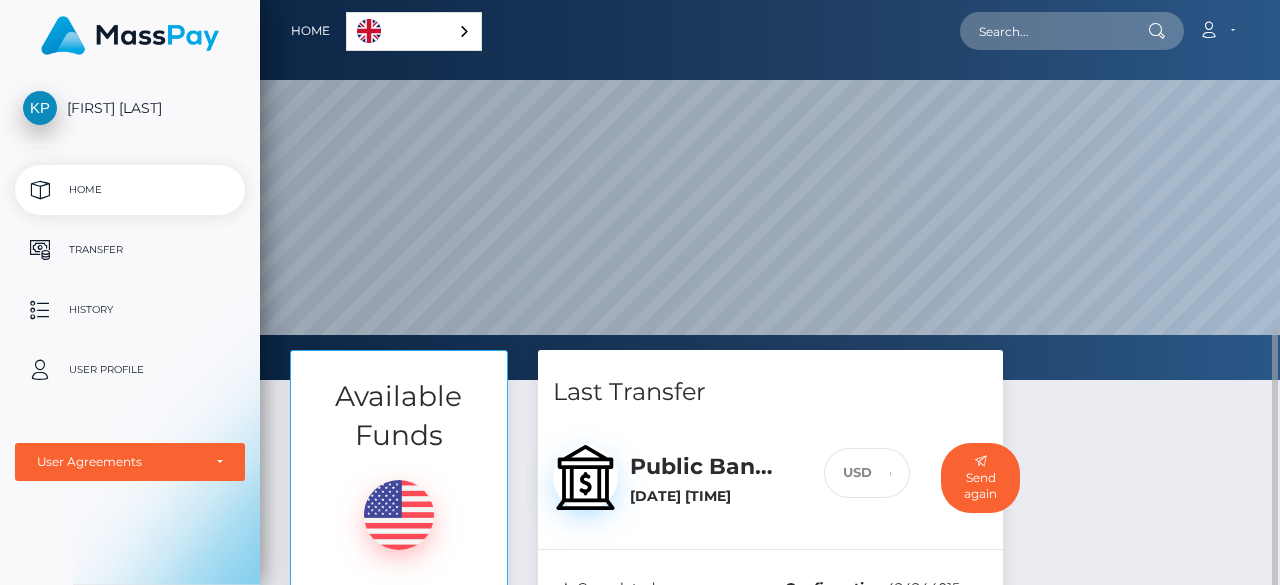 scroll, scrollTop: 300, scrollLeft: 0, axis: vertical 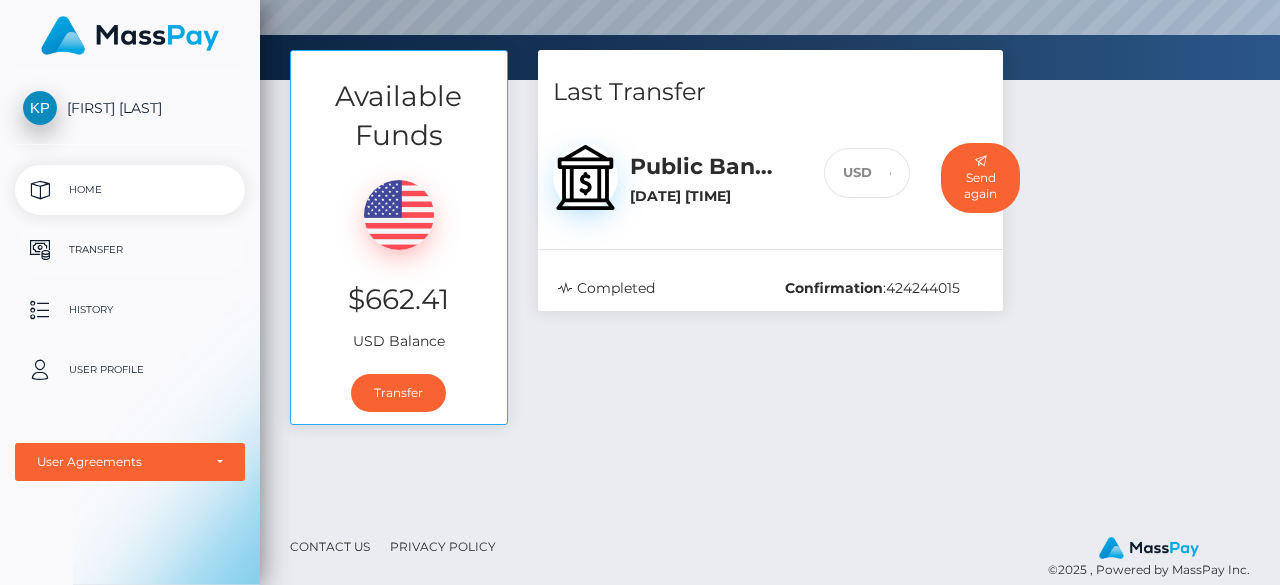 click on "Transfer" at bounding box center [130, 250] 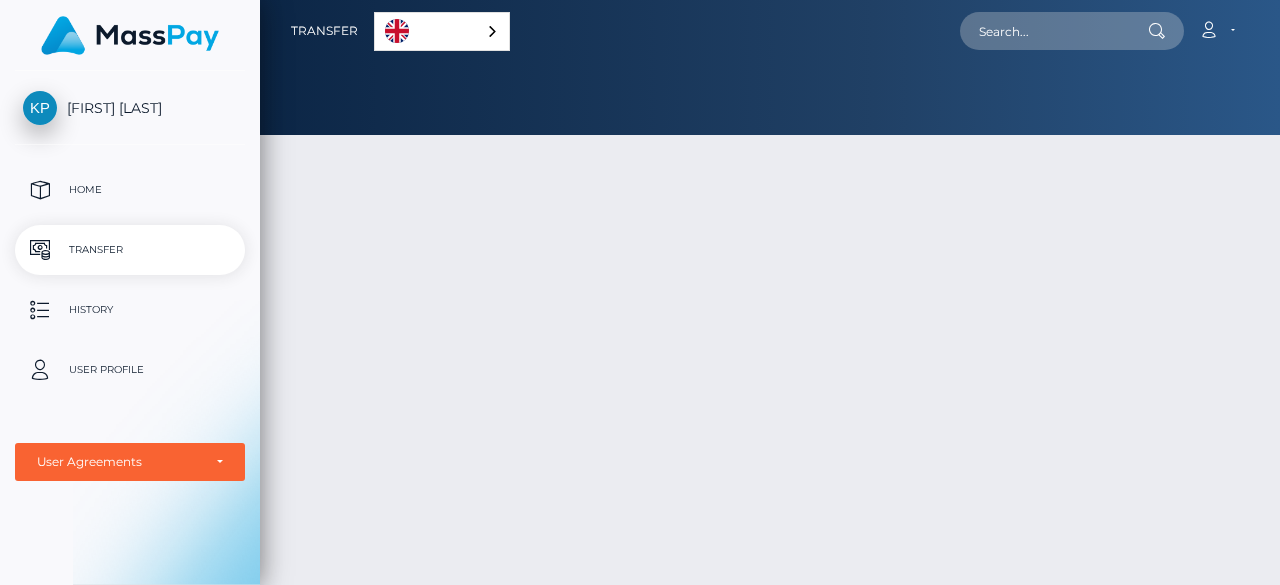 scroll, scrollTop: 0, scrollLeft: 0, axis: both 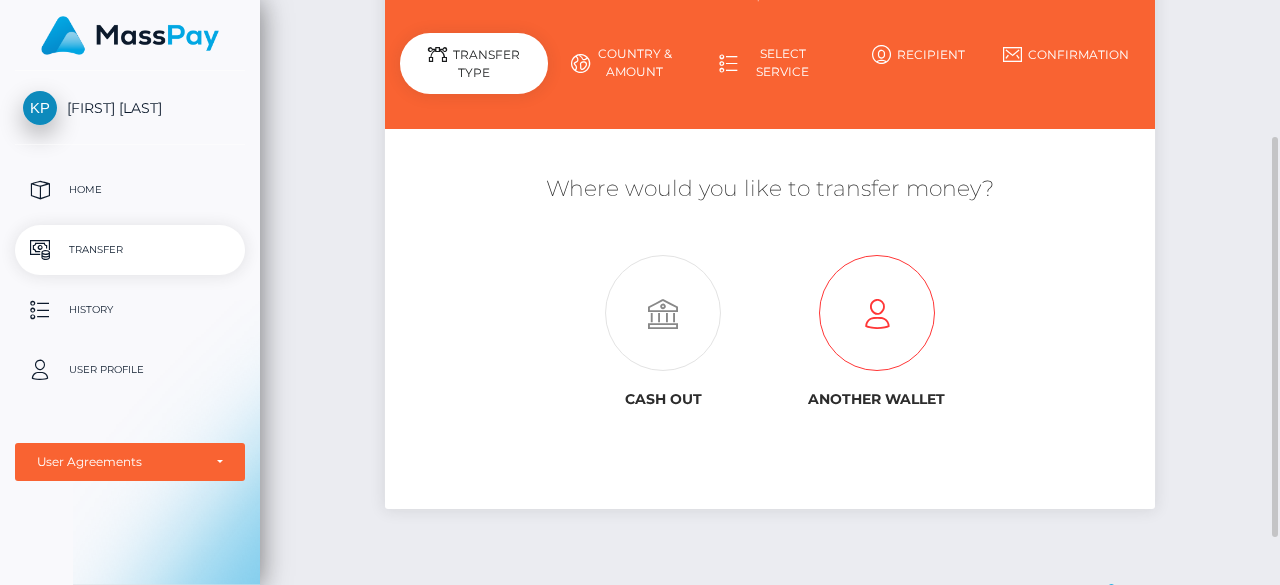 click at bounding box center [877, 314] 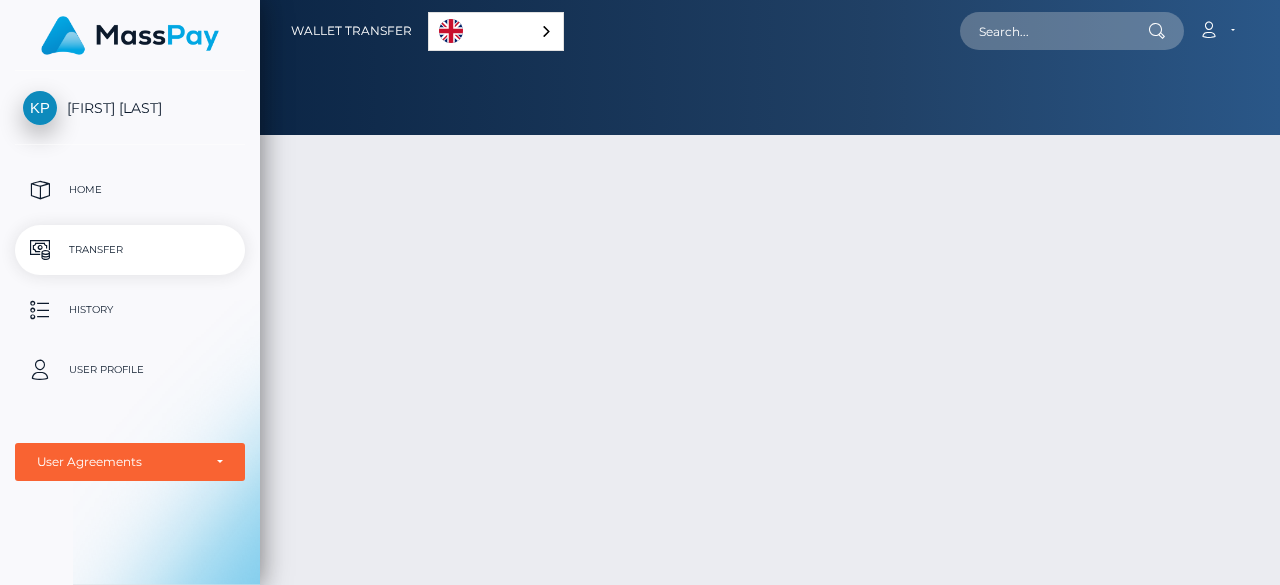 scroll, scrollTop: 0, scrollLeft: 0, axis: both 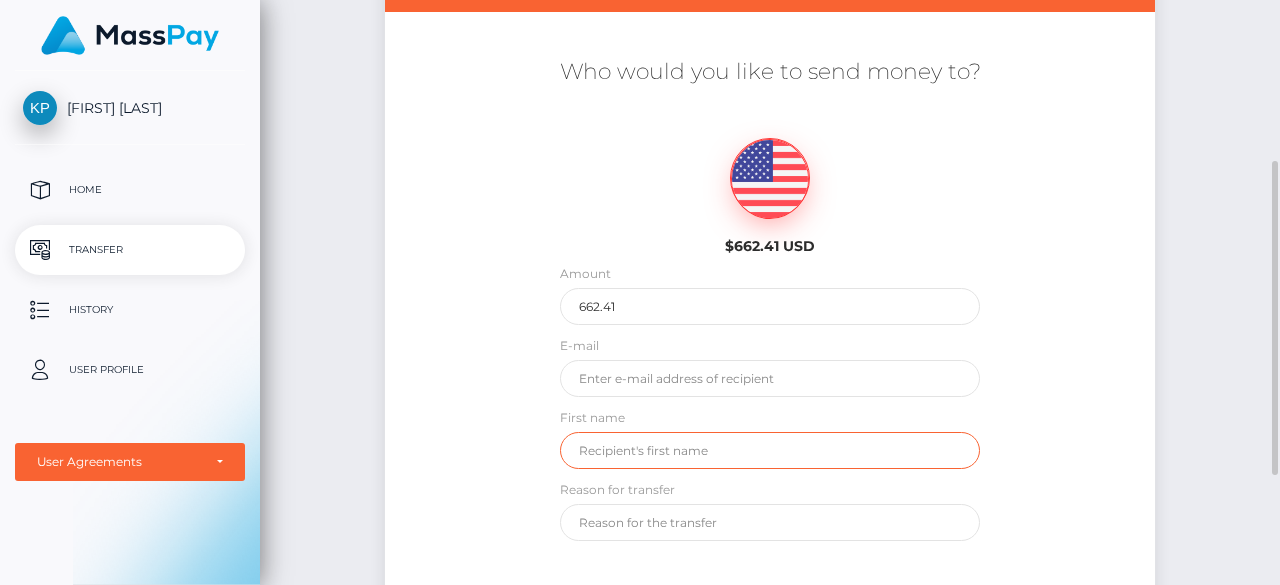 click at bounding box center (769, 450) 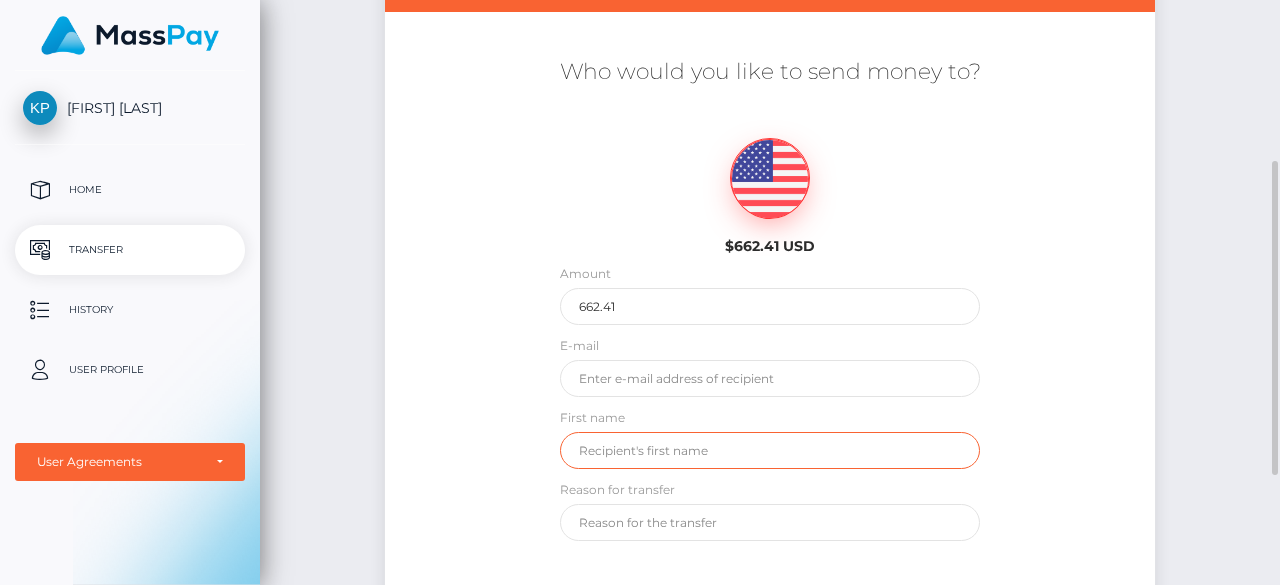 paste on "[FIRST] [LAST]" 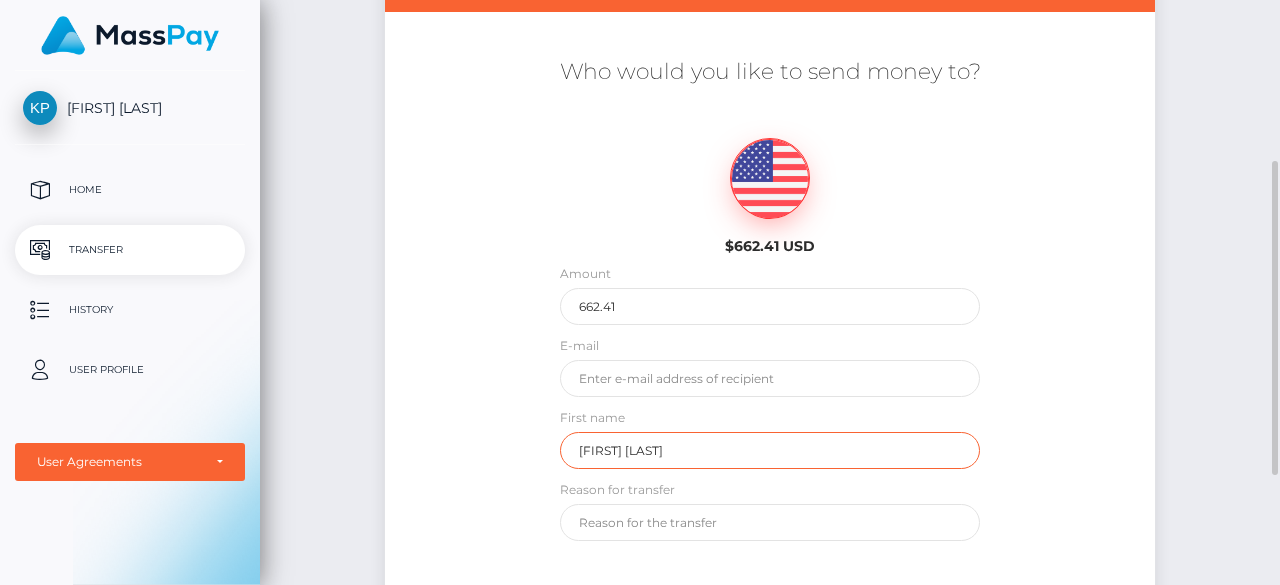 type on "[FIRST] [LAST]" 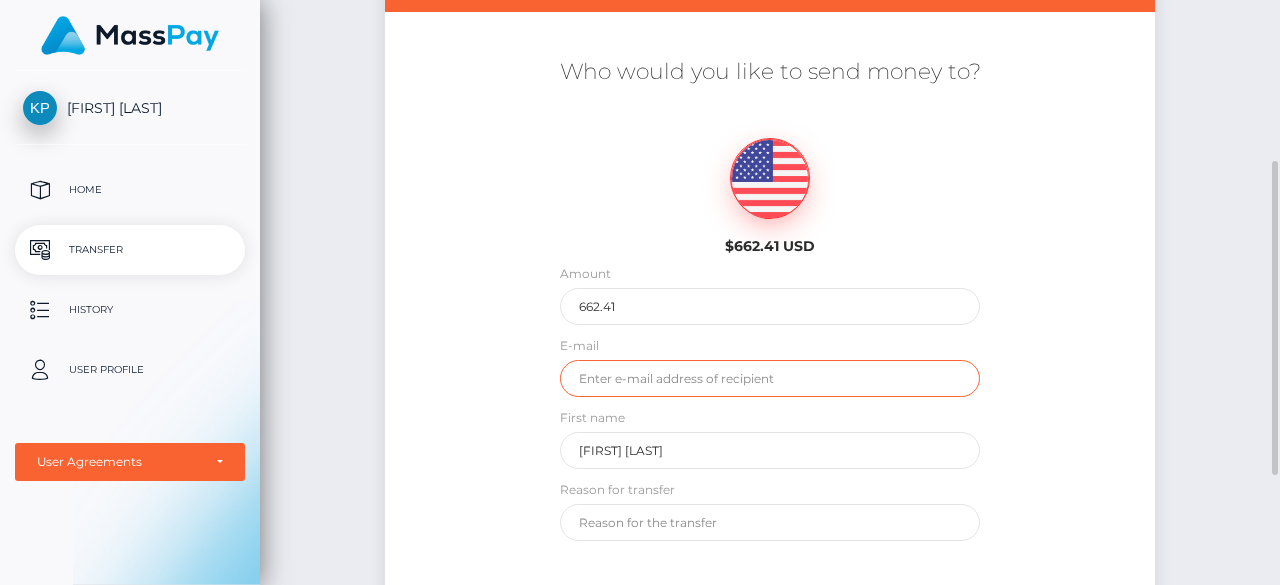 click at bounding box center (769, 378) 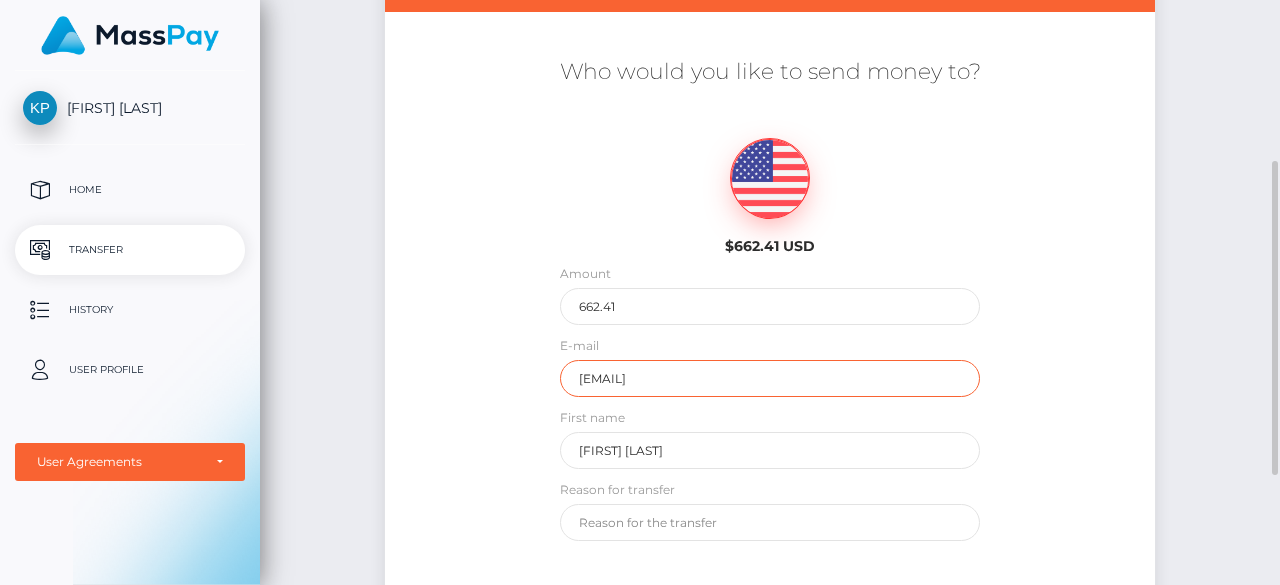 type on "lebenelsg@gmail.com" 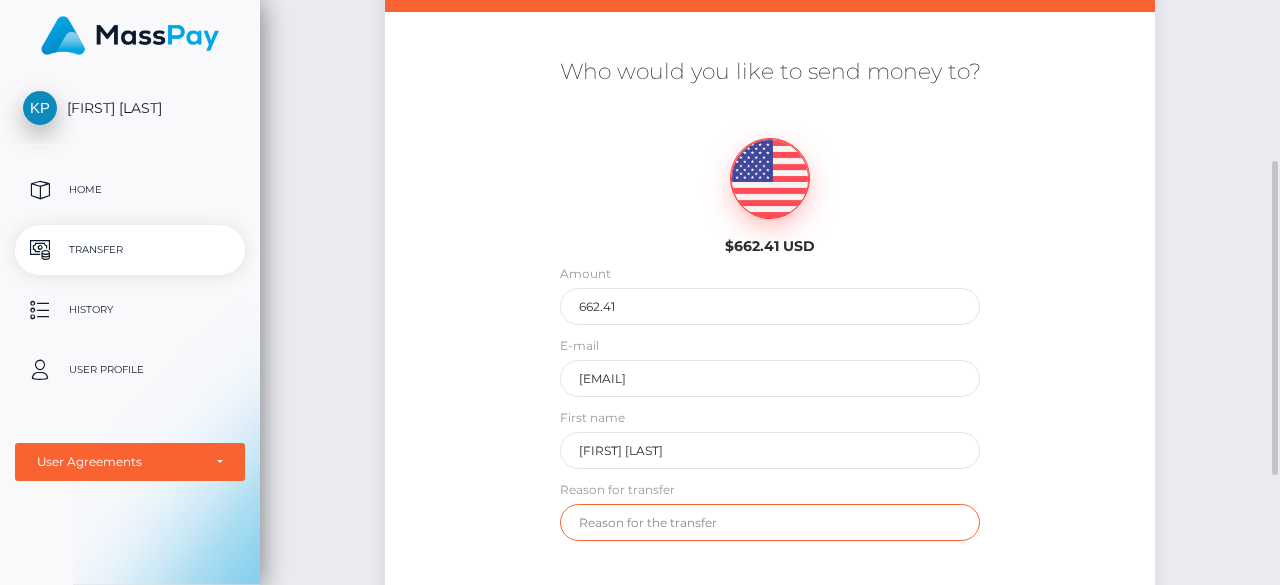 click at bounding box center [769, 522] 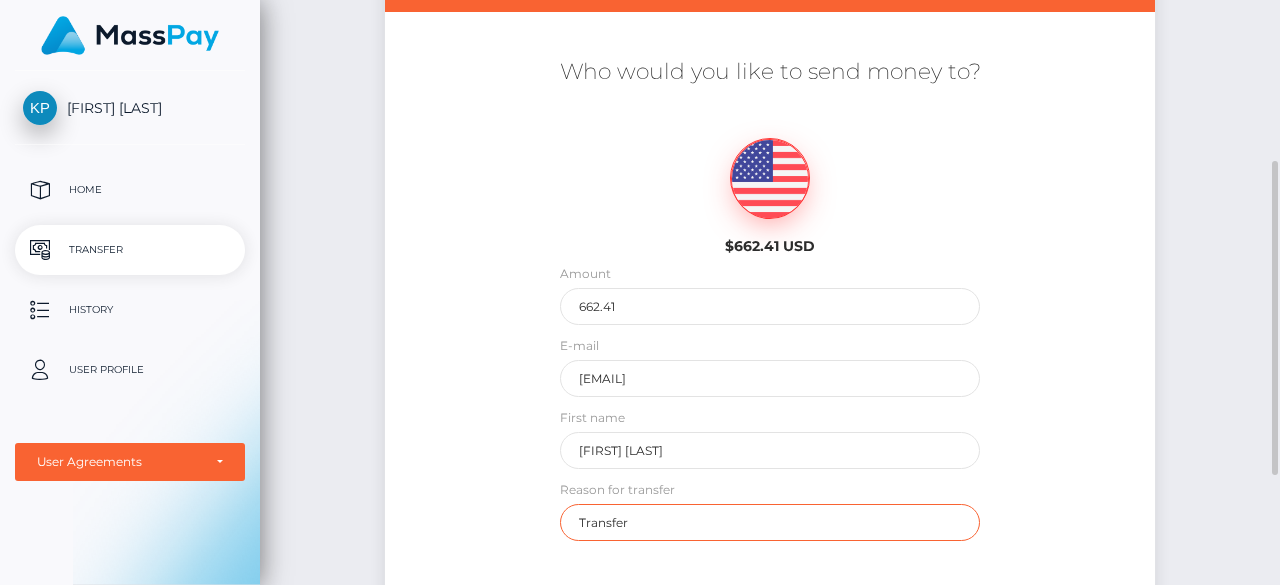scroll, scrollTop: 400, scrollLeft: 0, axis: vertical 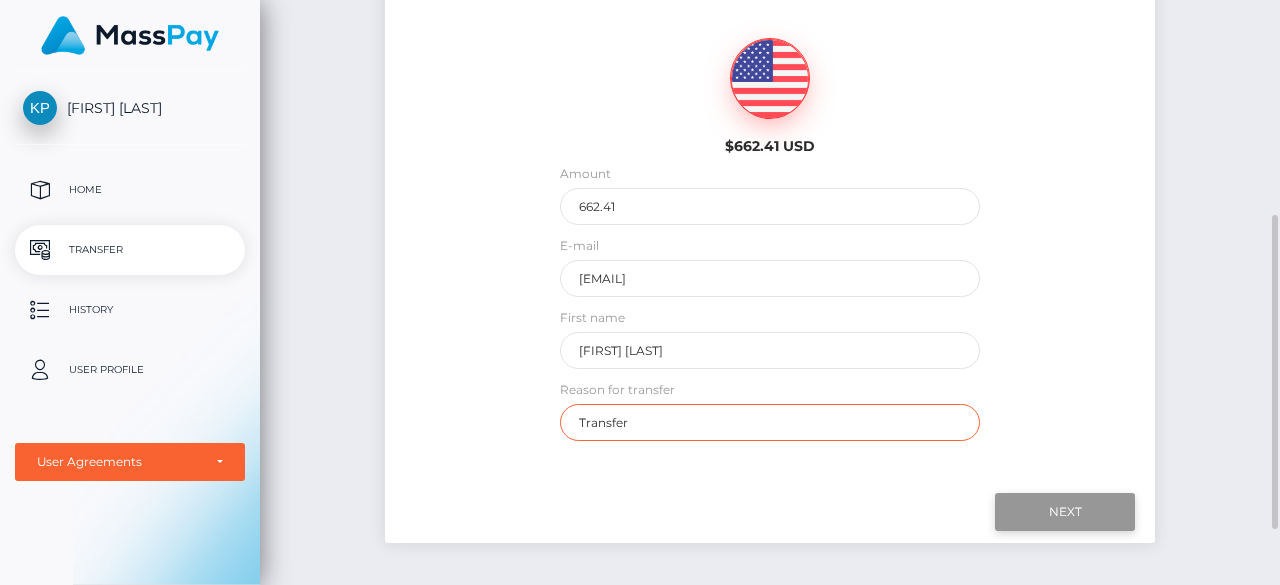 type on "Transfer" 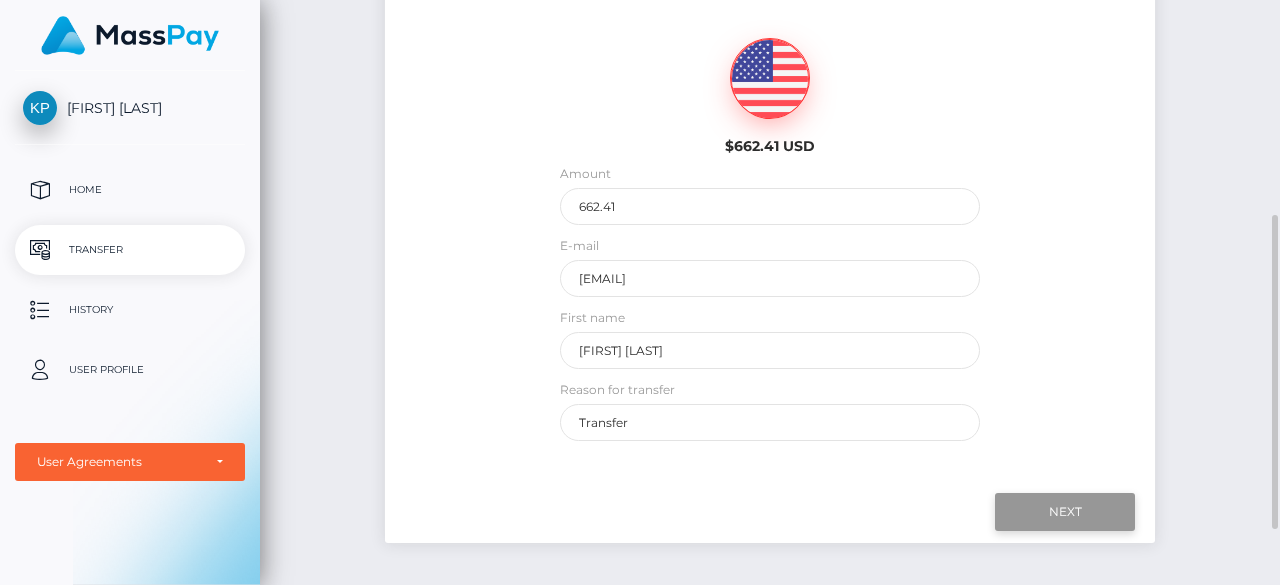 click on "Next" at bounding box center [1065, 512] 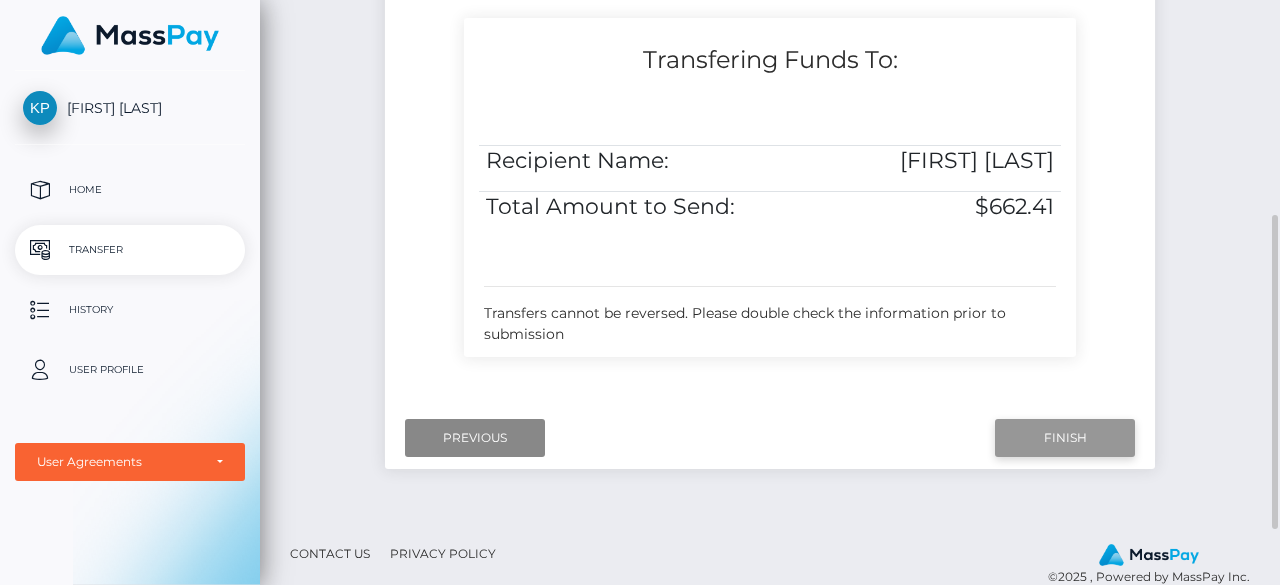 click on "Finish" at bounding box center [1065, 438] 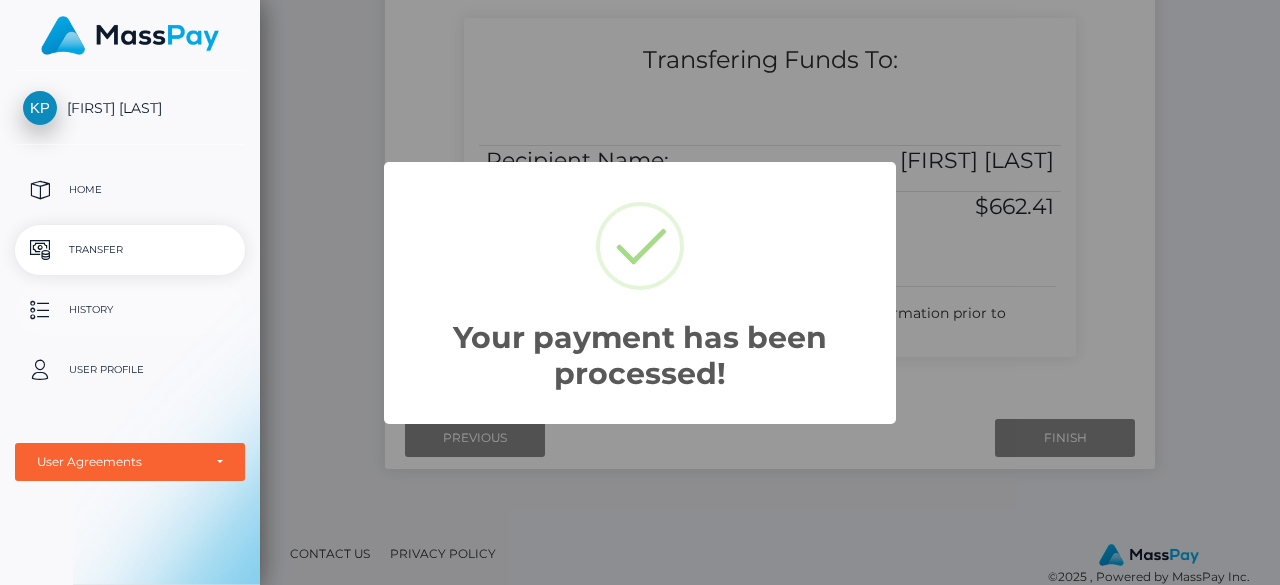click on "History" at bounding box center (130, 310) 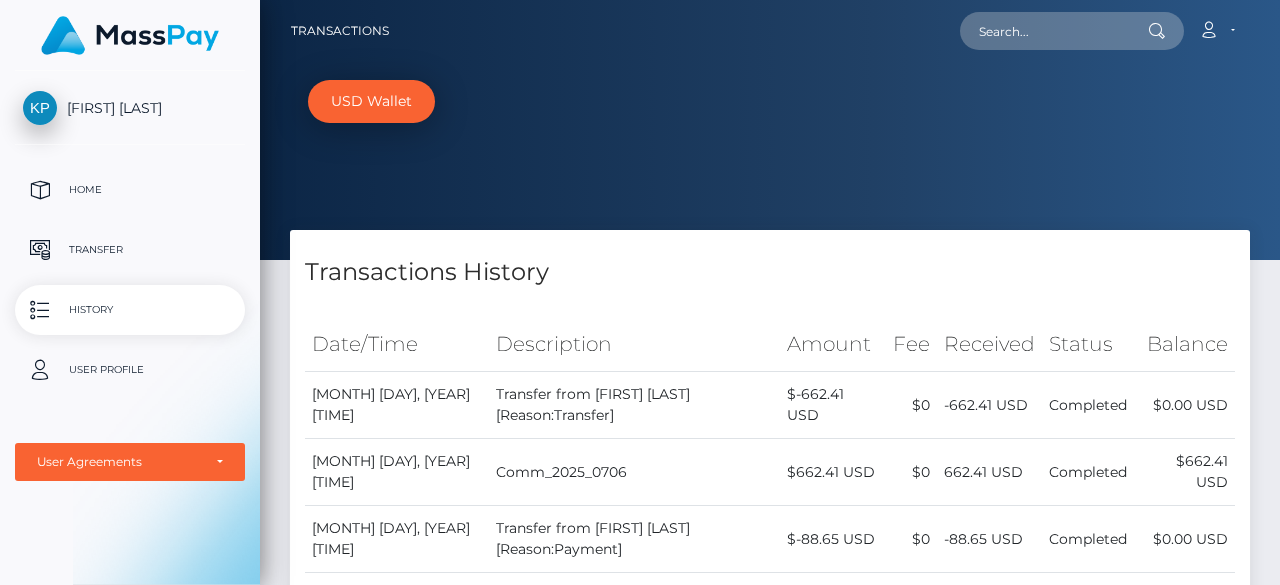 scroll, scrollTop: 0, scrollLeft: 0, axis: both 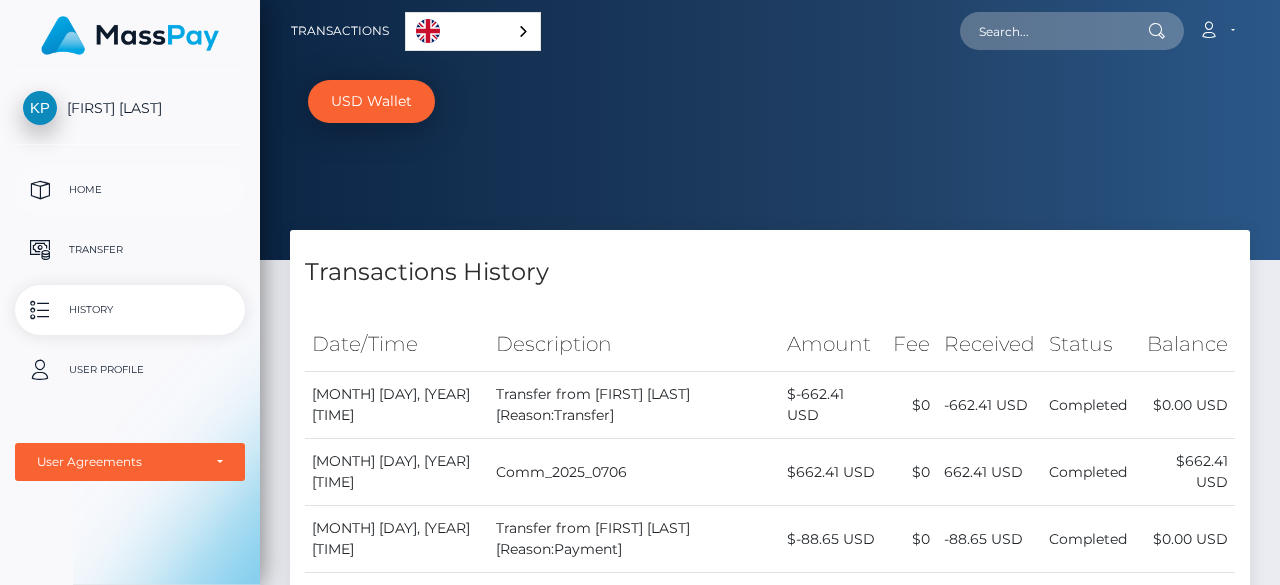 click on "Home" at bounding box center (130, 190) 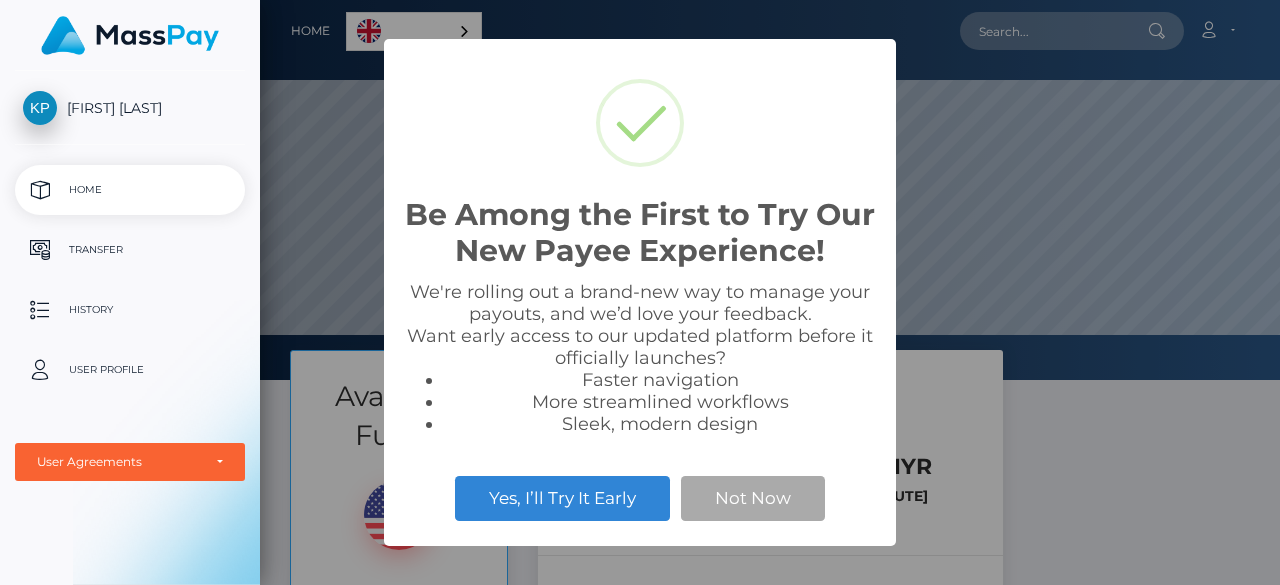 scroll, scrollTop: 0, scrollLeft: 0, axis: both 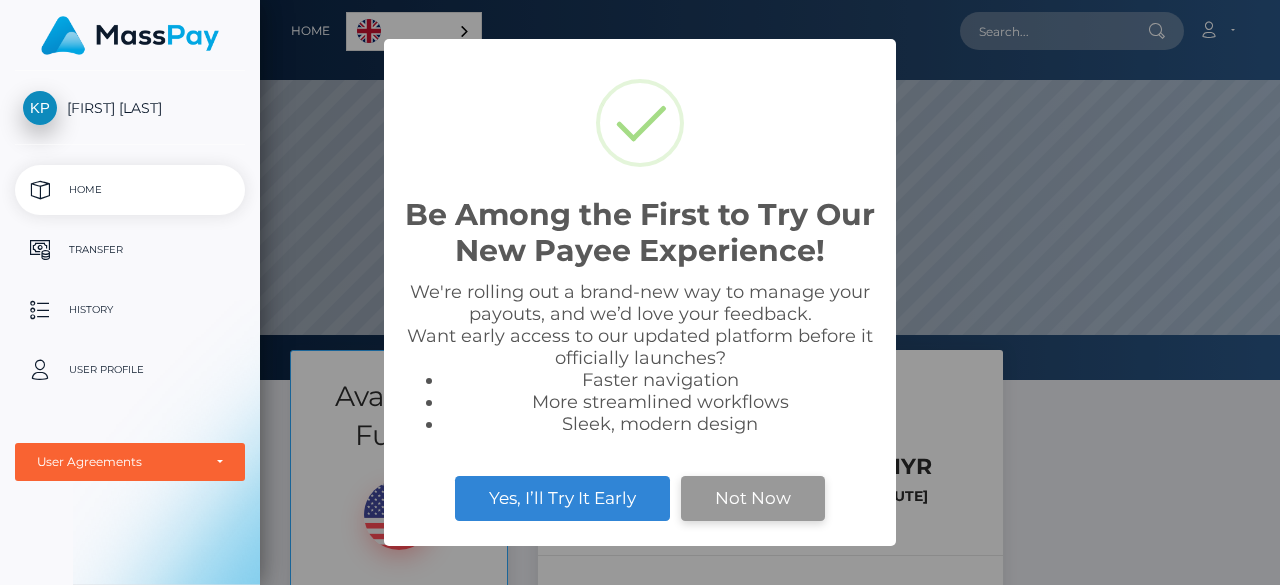 click on "Not Now" at bounding box center (753, 498) 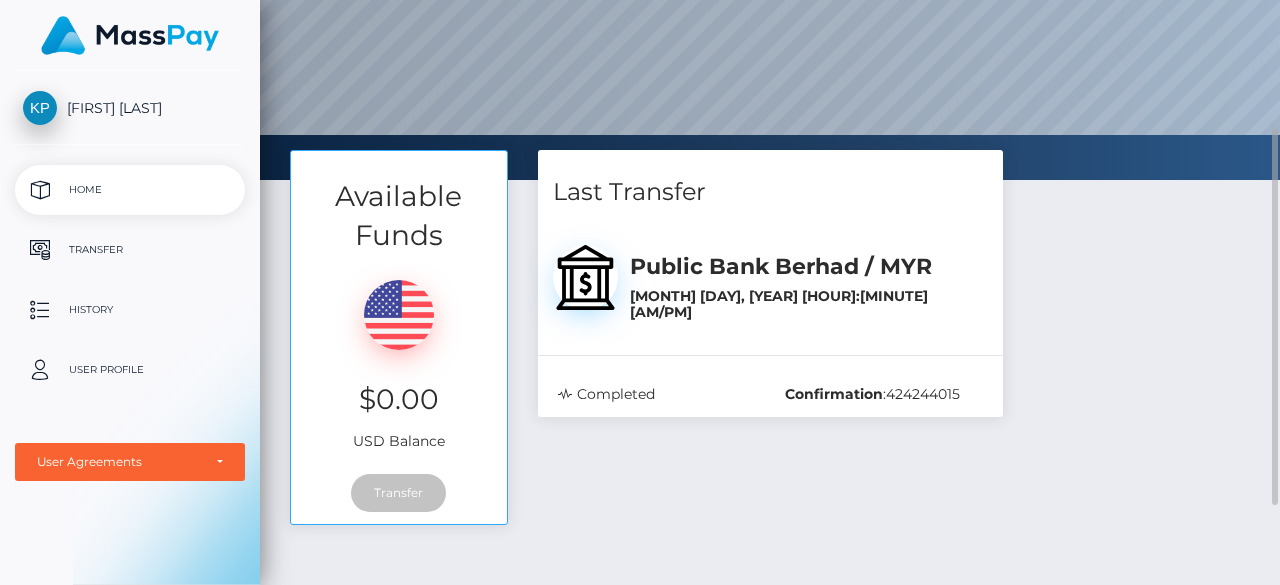 scroll, scrollTop: 0, scrollLeft: 0, axis: both 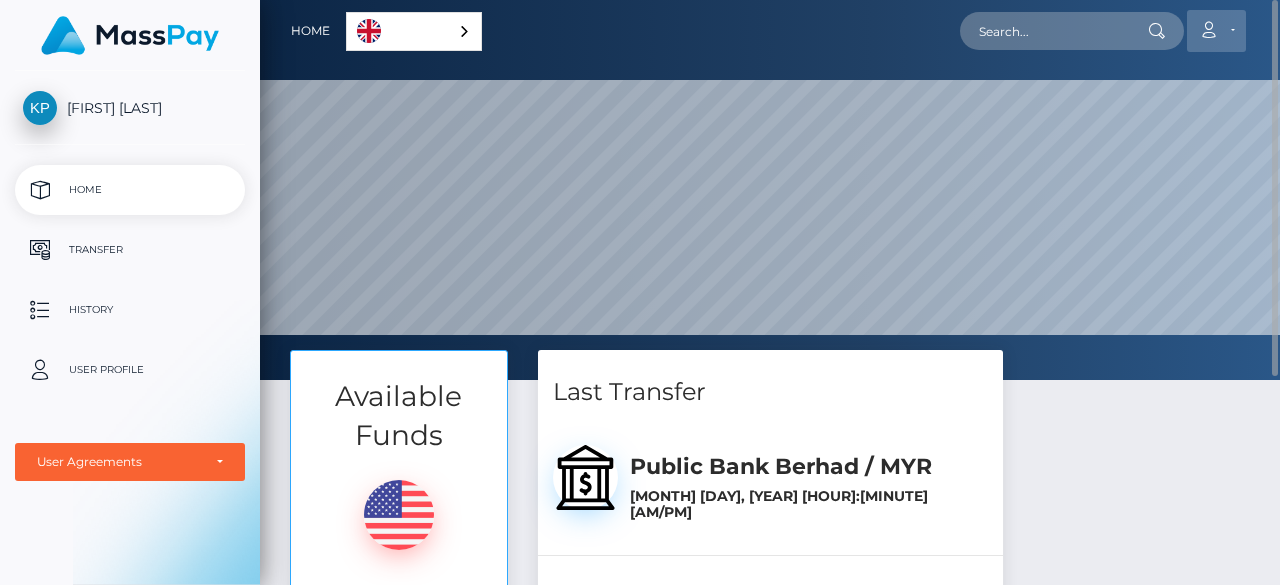 click on "Account" at bounding box center (1216, 31) 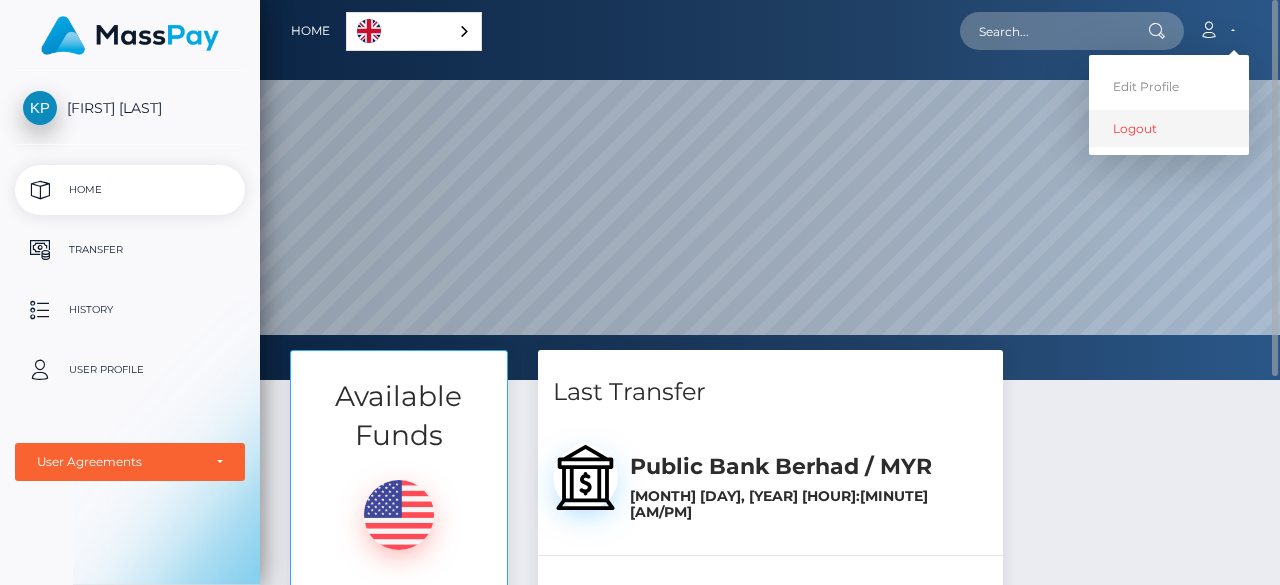 click on "Logout" at bounding box center (1169, 128) 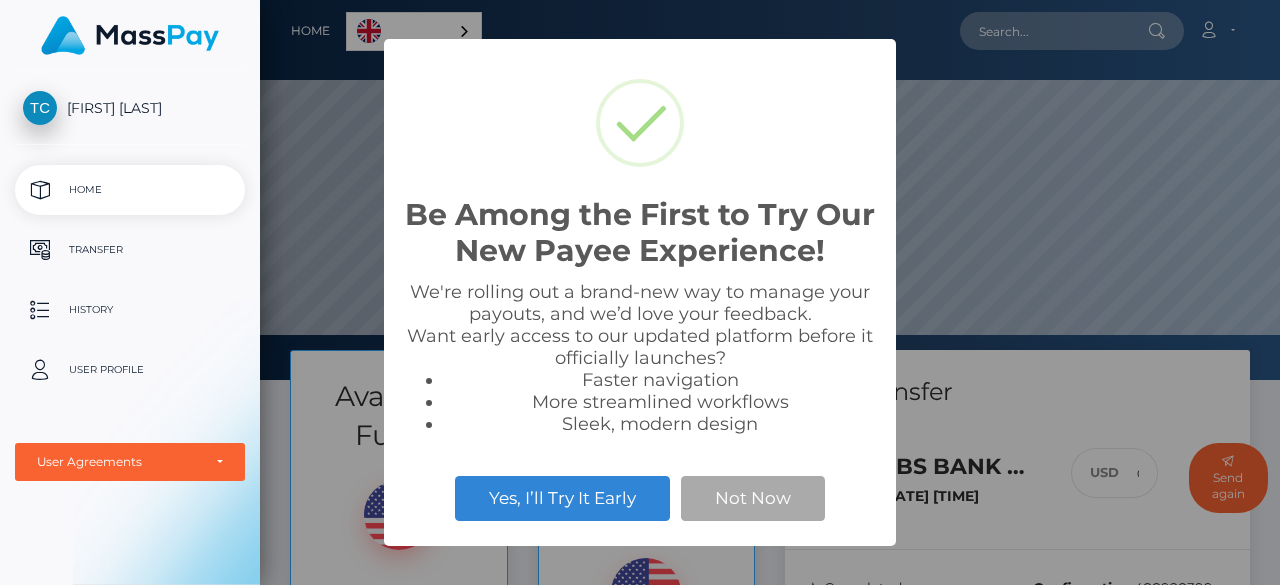 scroll, scrollTop: 0, scrollLeft: 0, axis: both 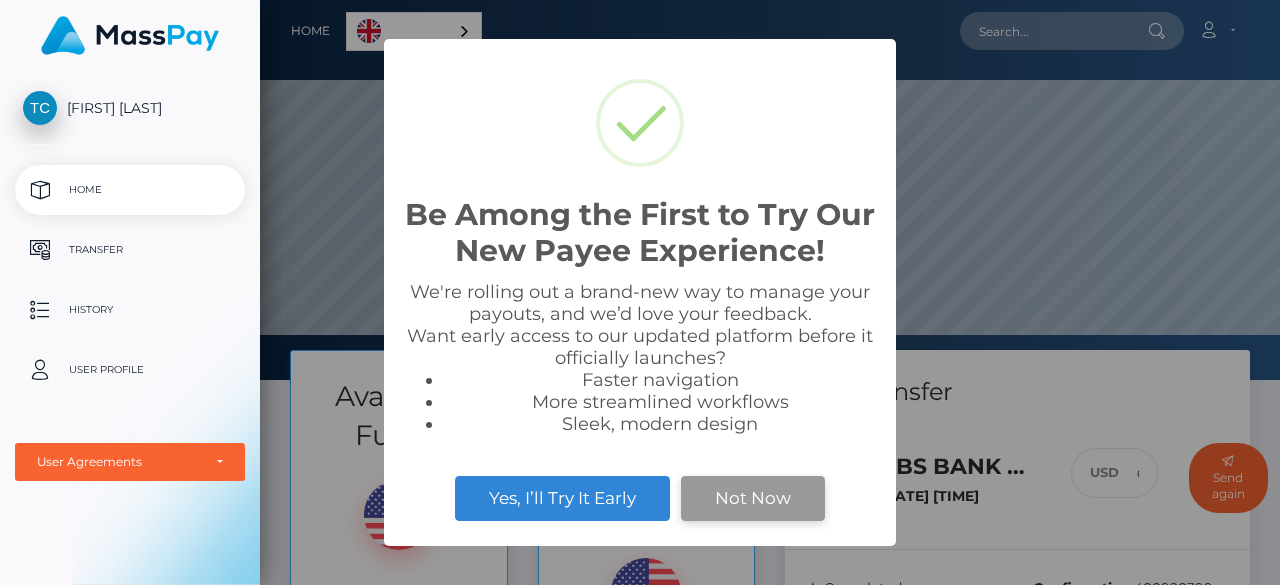 click on "Not Now" at bounding box center [753, 498] 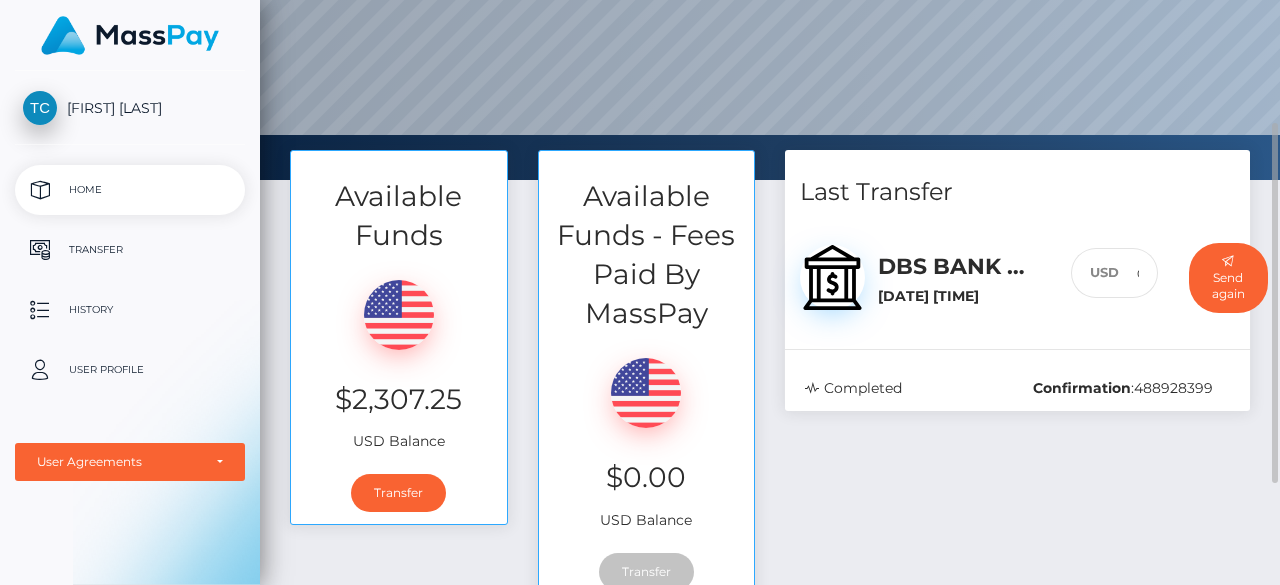 scroll, scrollTop: 0, scrollLeft: 0, axis: both 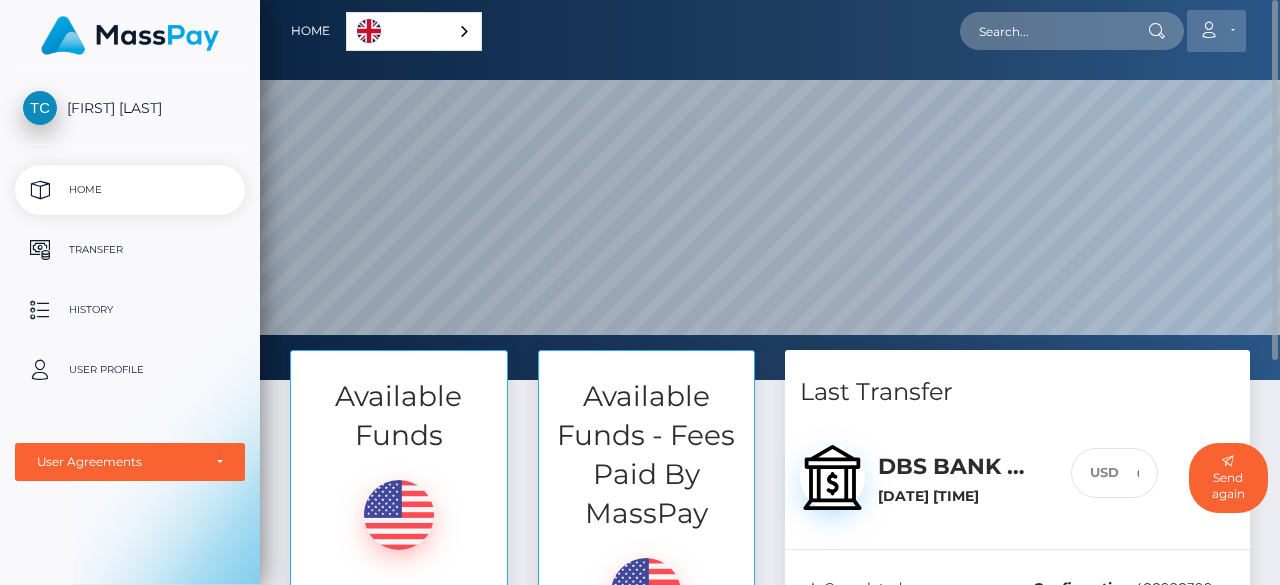 click on "Account" at bounding box center (1216, 31) 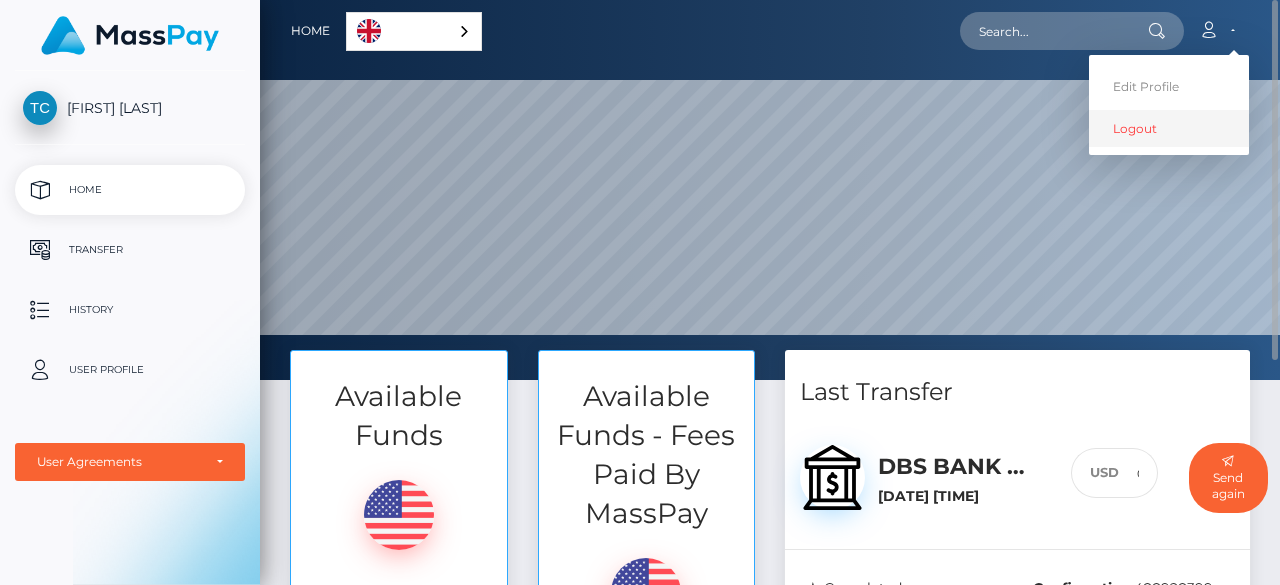 click on "Logout" at bounding box center [1169, 128] 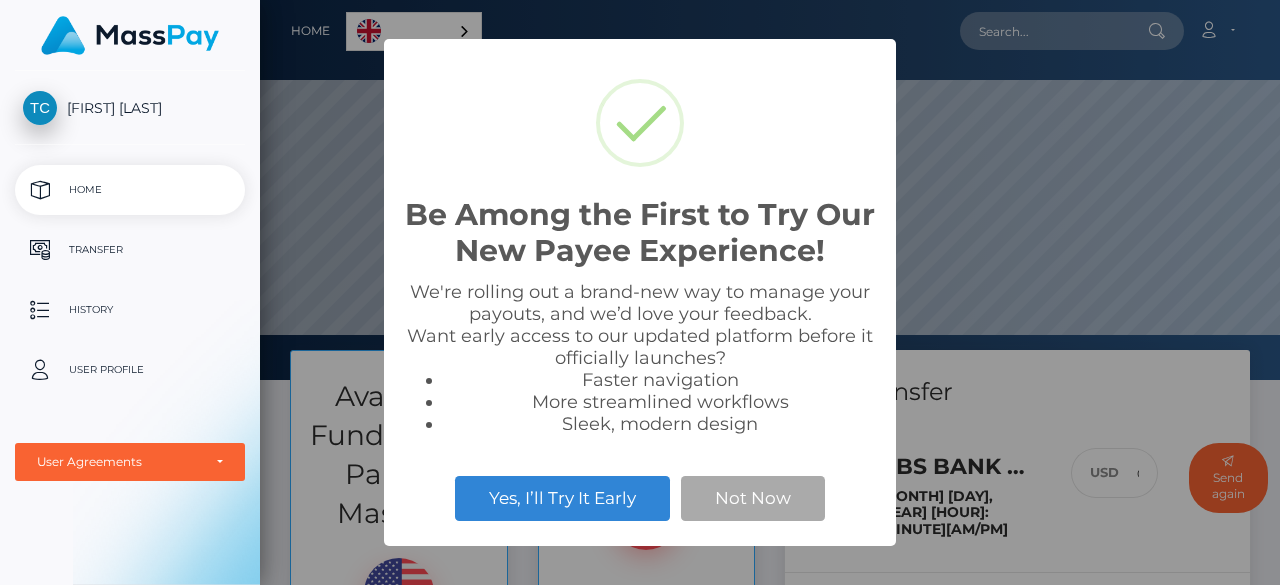 scroll, scrollTop: 0, scrollLeft: 0, axis: both 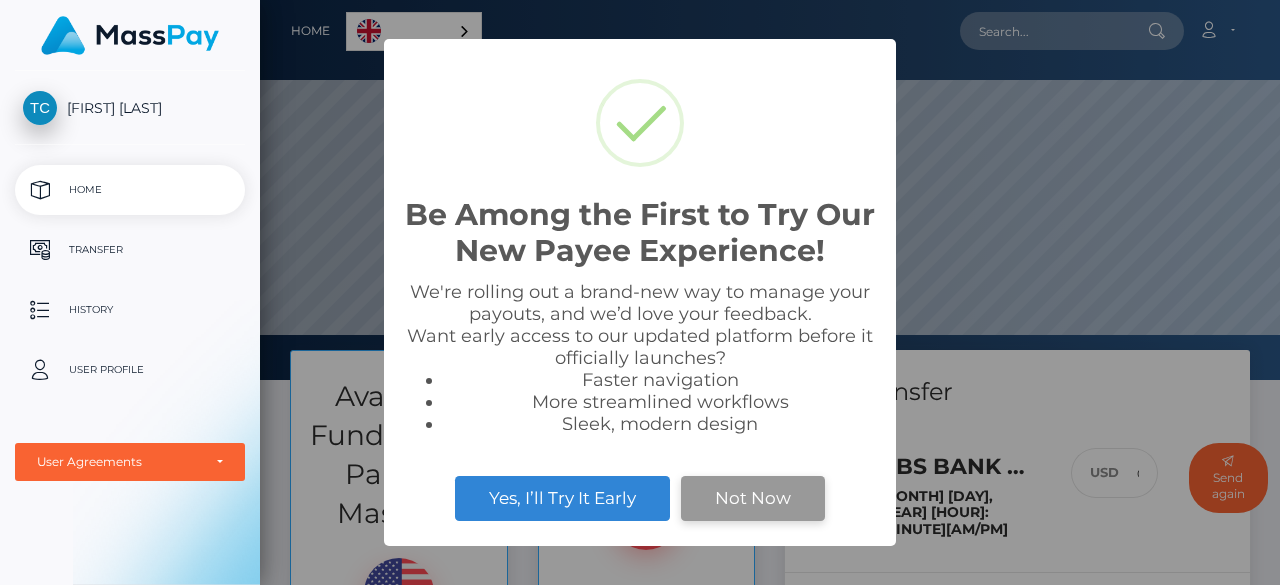click on "Not Now" at bounding box center [753, 498] 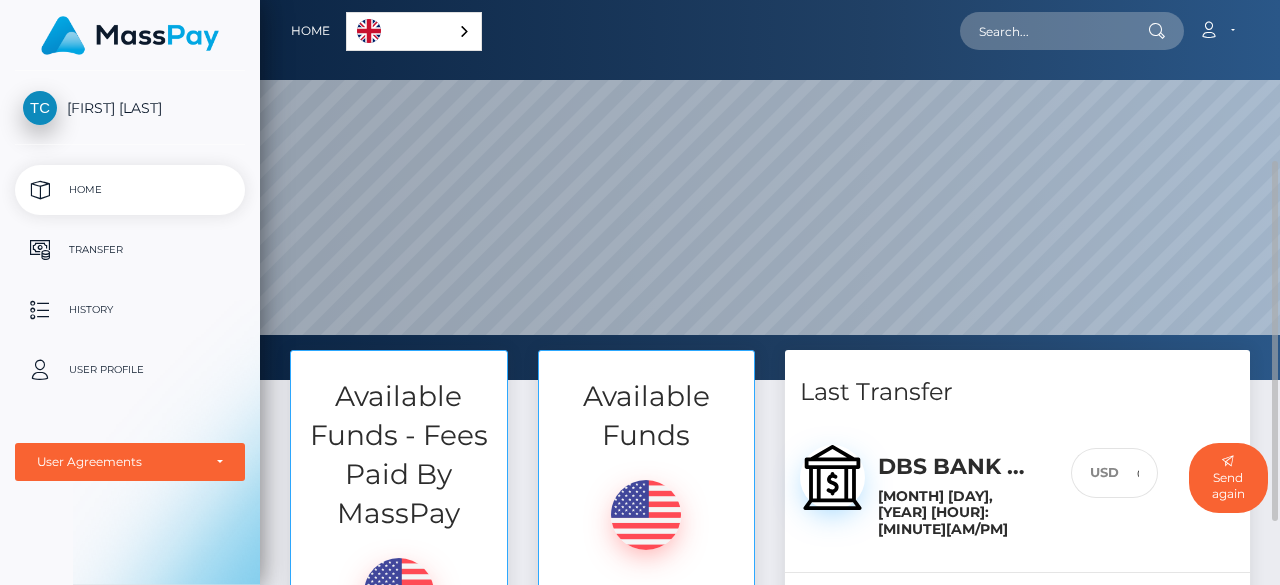scroll, scrollTop: 200, scrollLeft: 0, axis: vertical 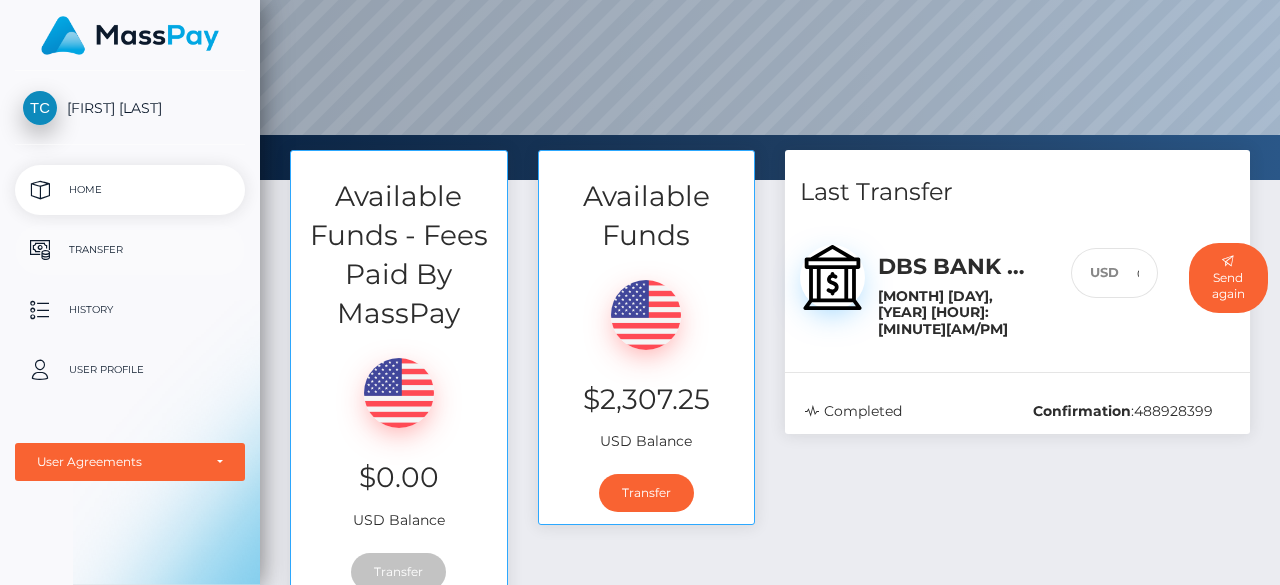 click on "Transfer" at bounding box center [130, 250] 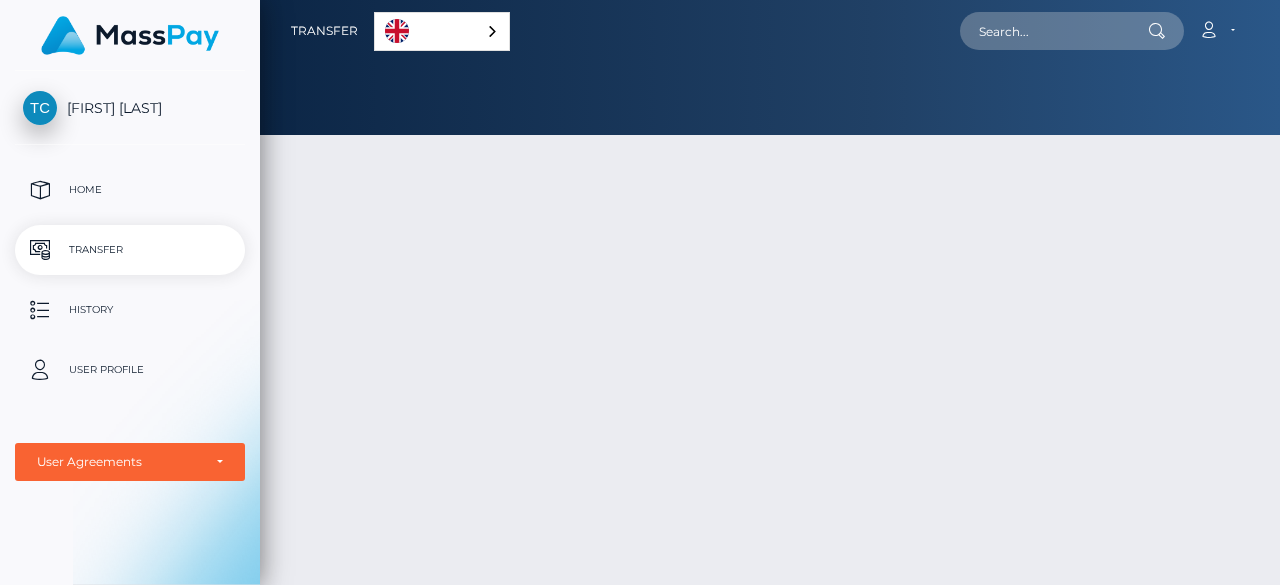 scroll, scrollTop: 0, scrollLeft: 0, axis: both 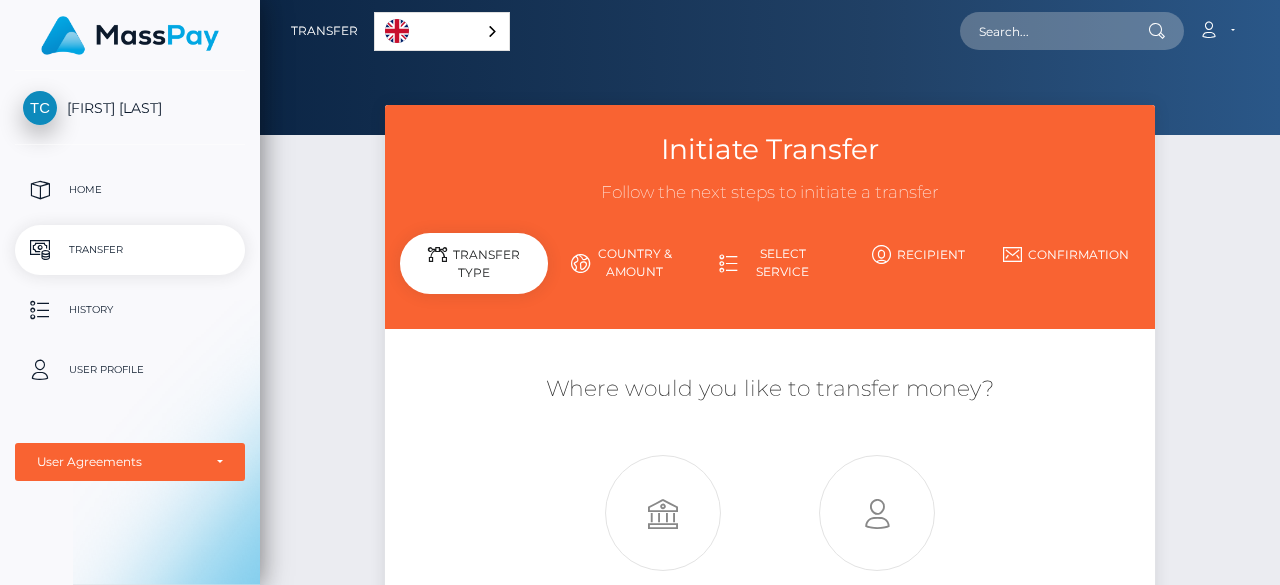 click on "Transfer" at bounding box center (130, 250) 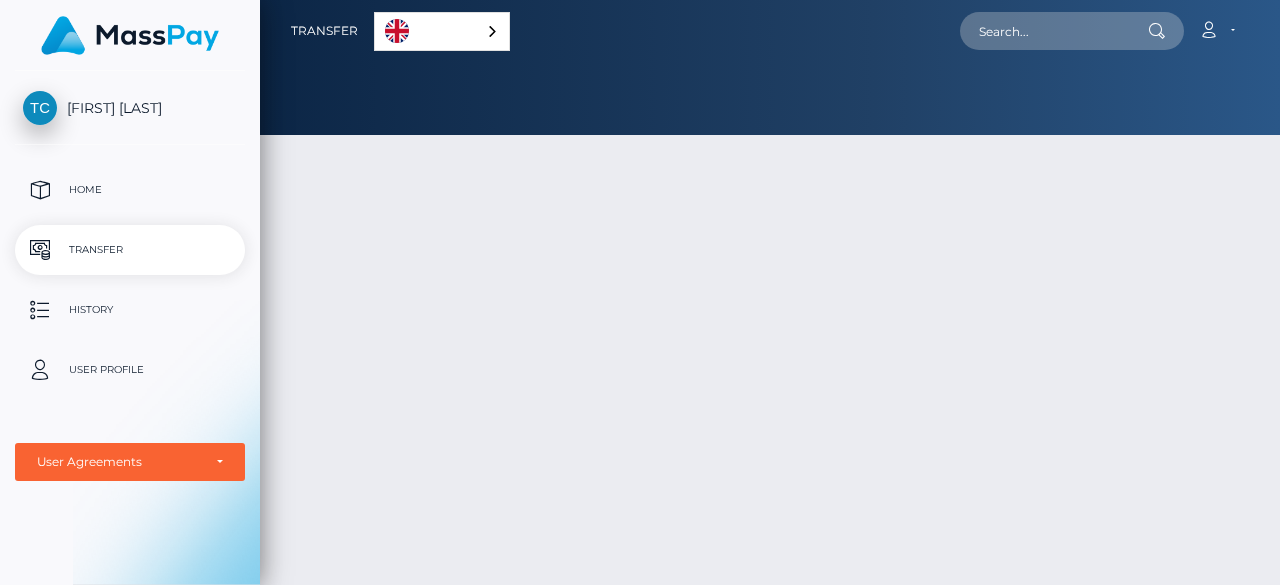scroll, scrollTop: 0, scrollLeft: 0, axis: both 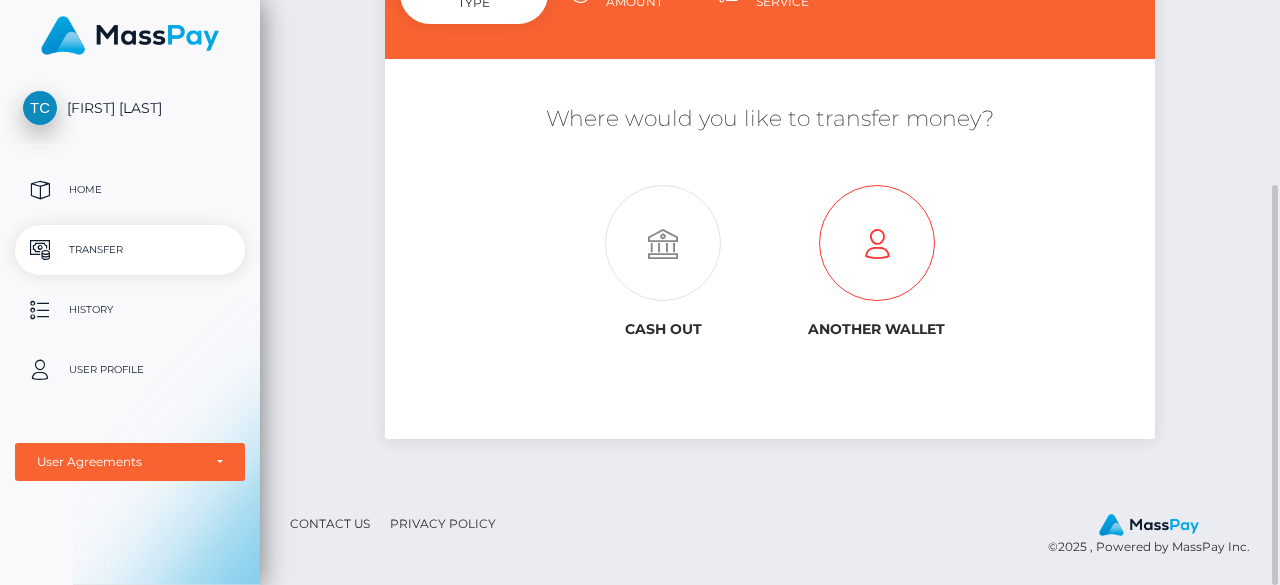 click at bounding box center (877, 244) 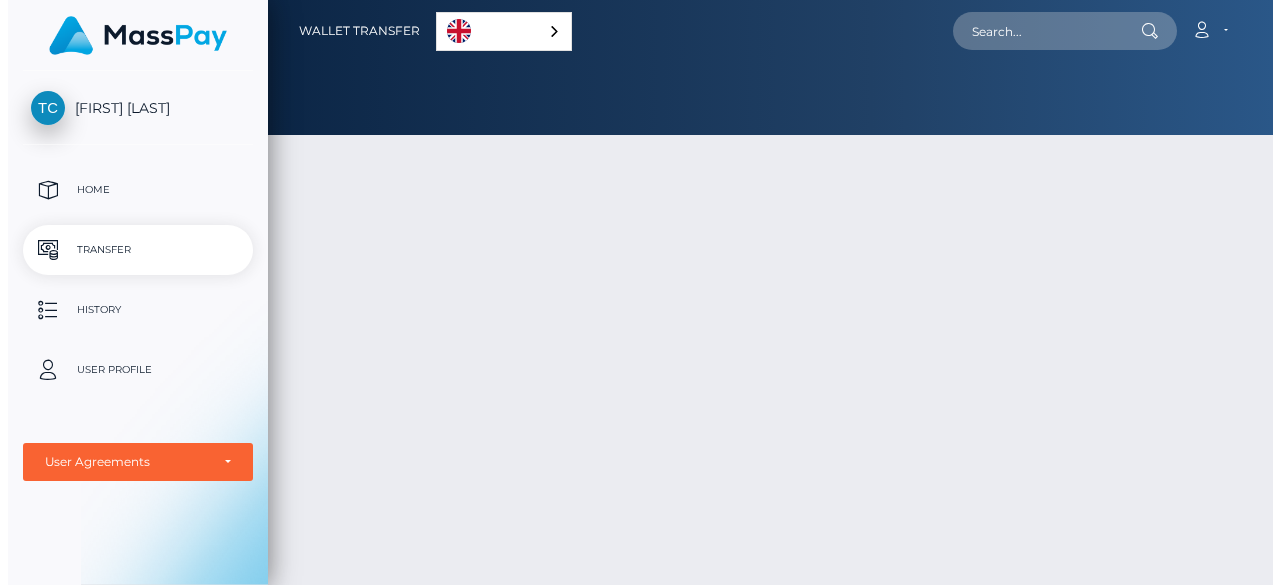 scroll, scrollTop: 0, scrollLeft: 0, axis: both 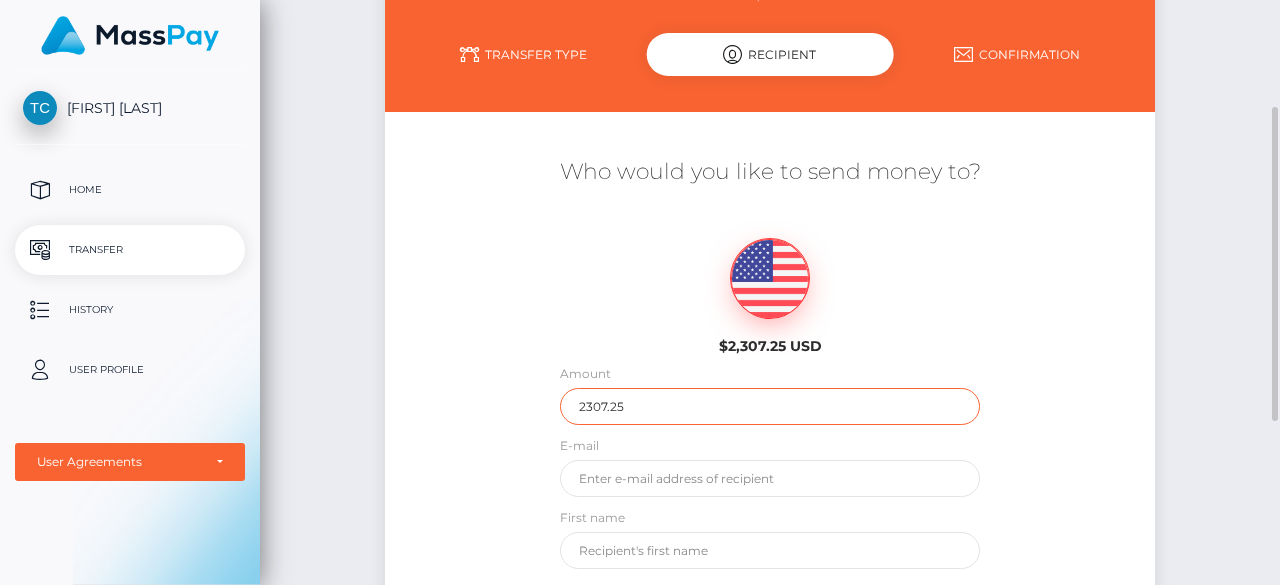 drag, startPoint x: 631, startPoint y: 408, endPoint x: 537, endPoint y: 415, distance: 94.26028 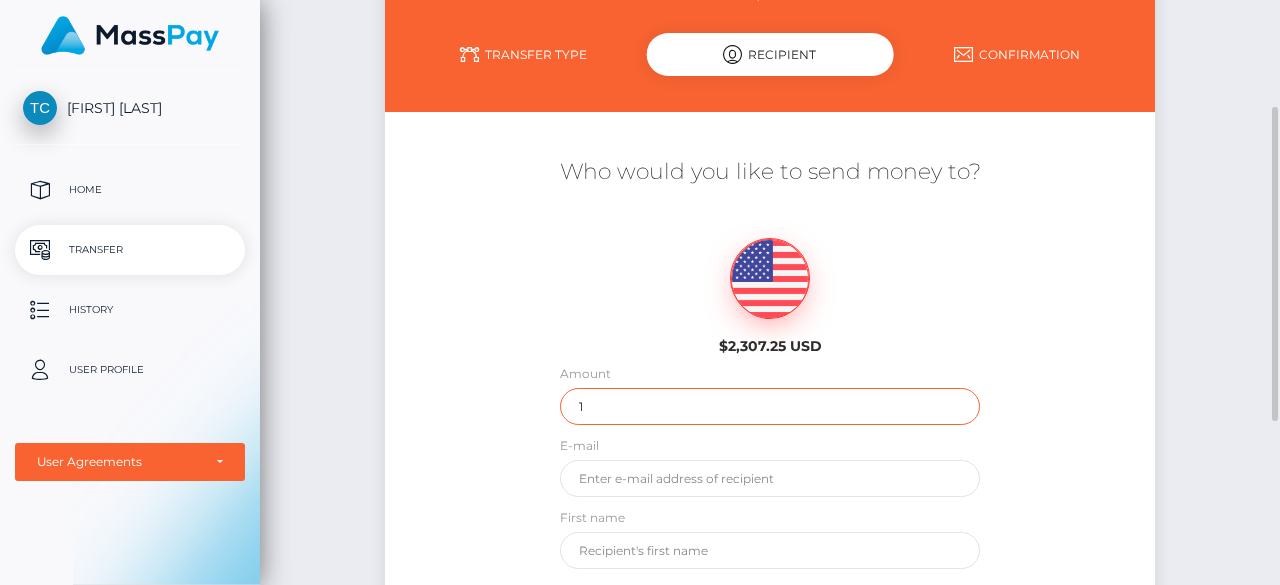 type on "1" 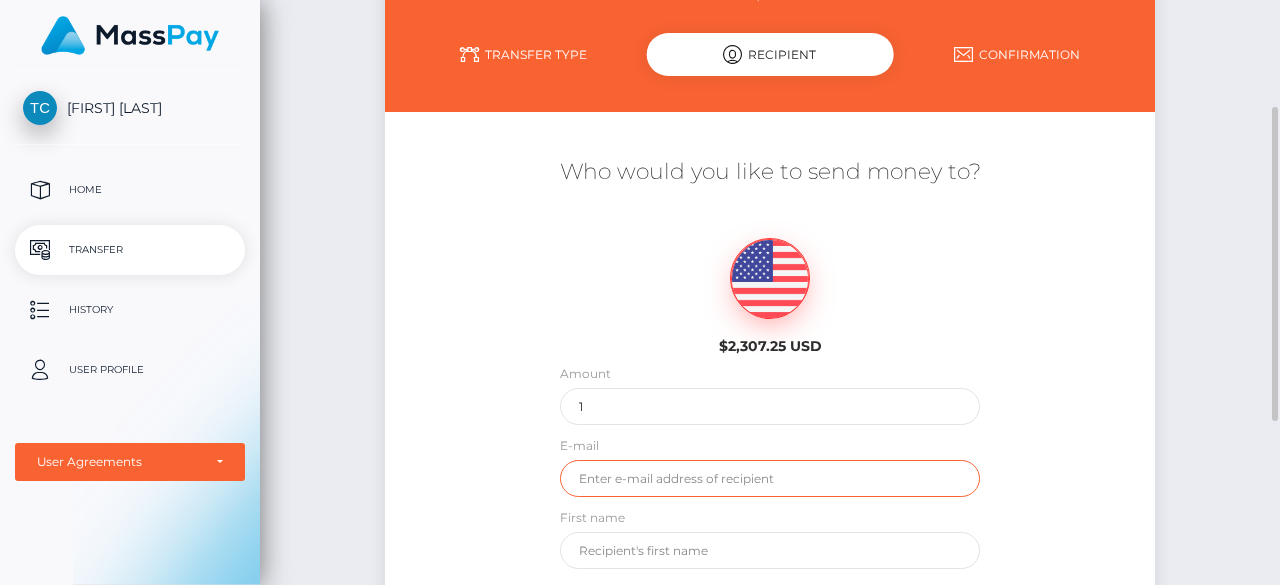 click at bounding box center (769, 478) 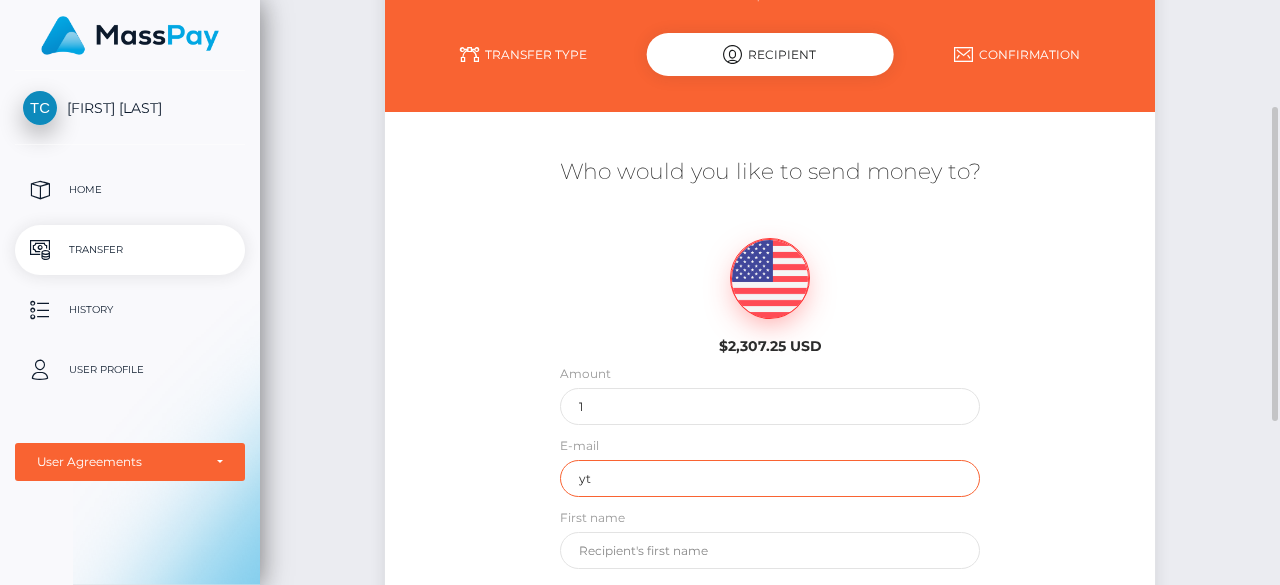 type on "y" 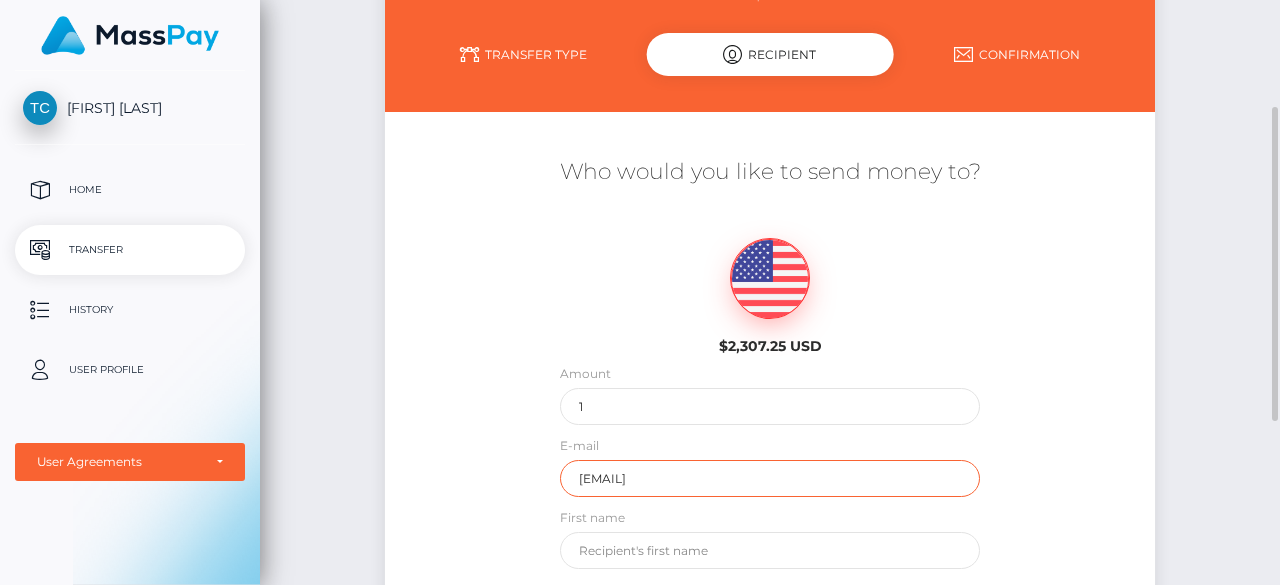 type on "[EMAIL]" 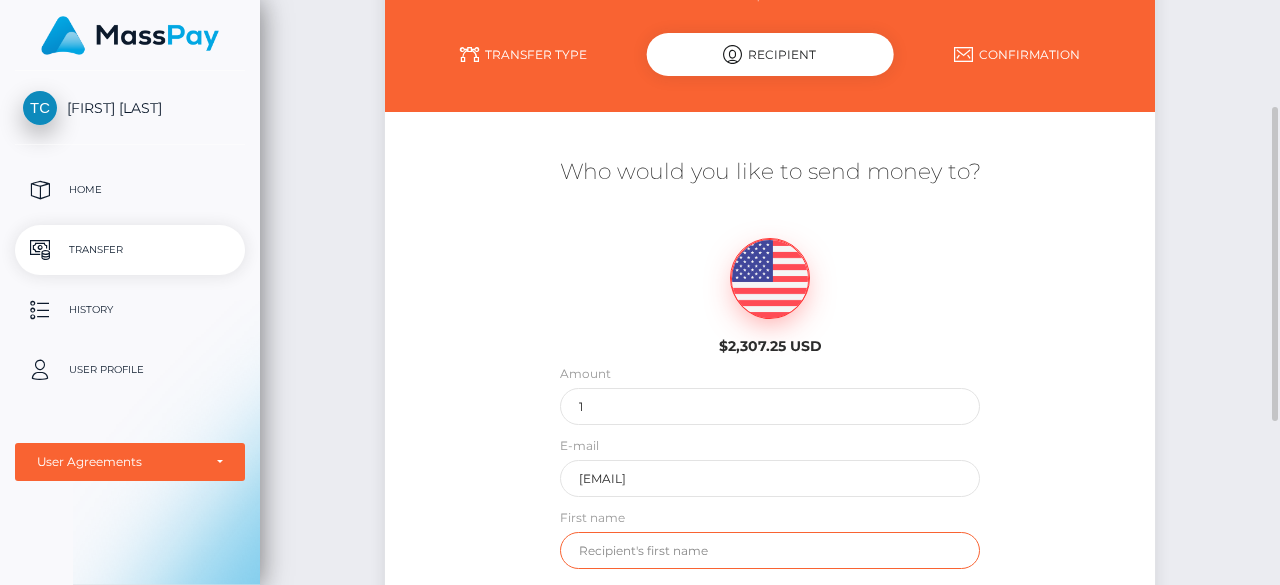 click at bounding box center (769, 550) 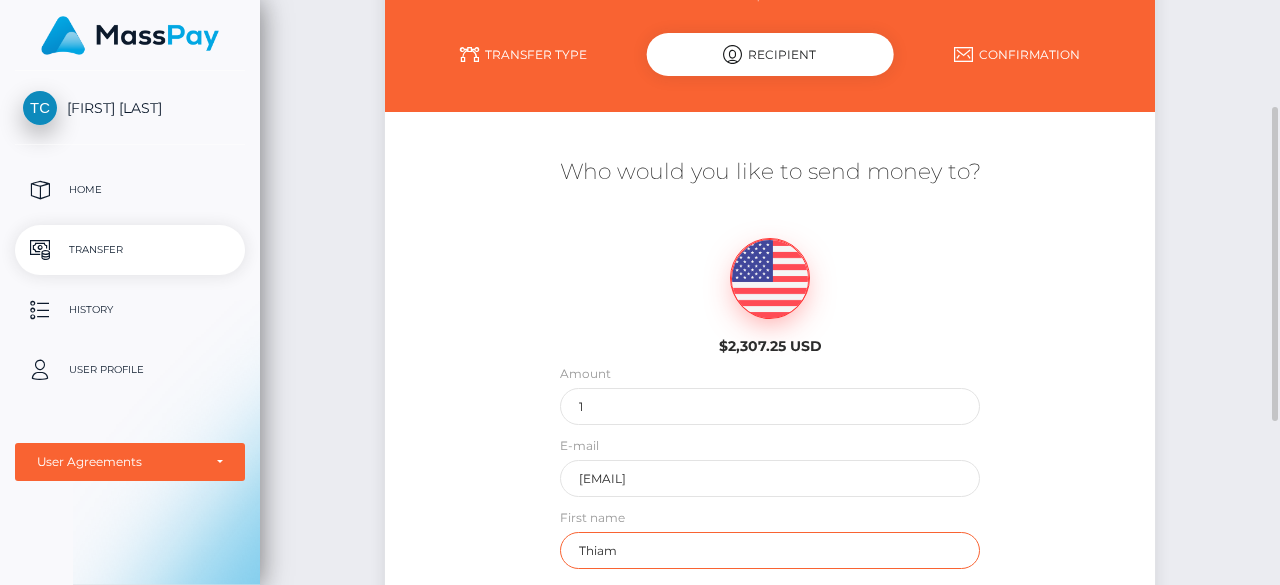 click on "Thiam" at bounding box center [769, 550] 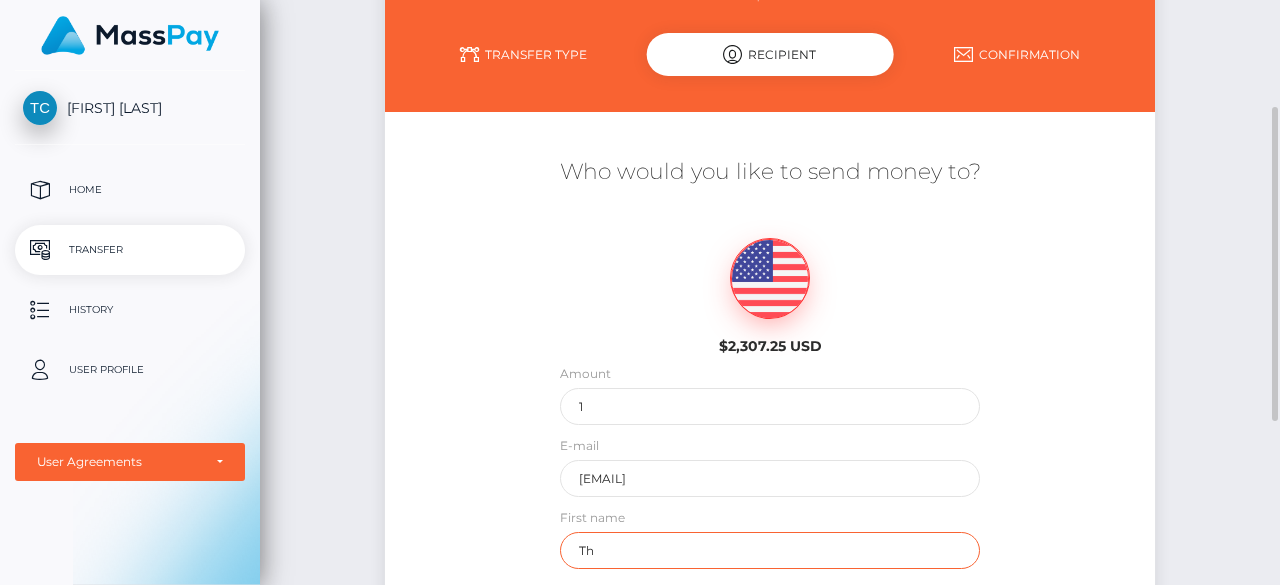 type on "T" 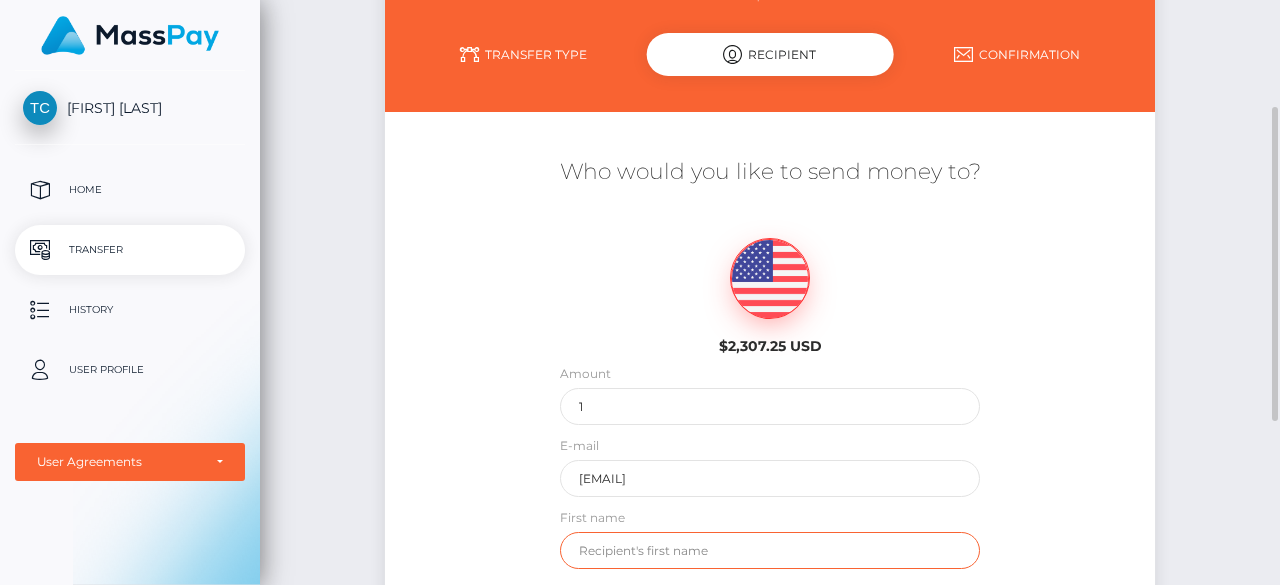 click at bounding box center [769, 550] 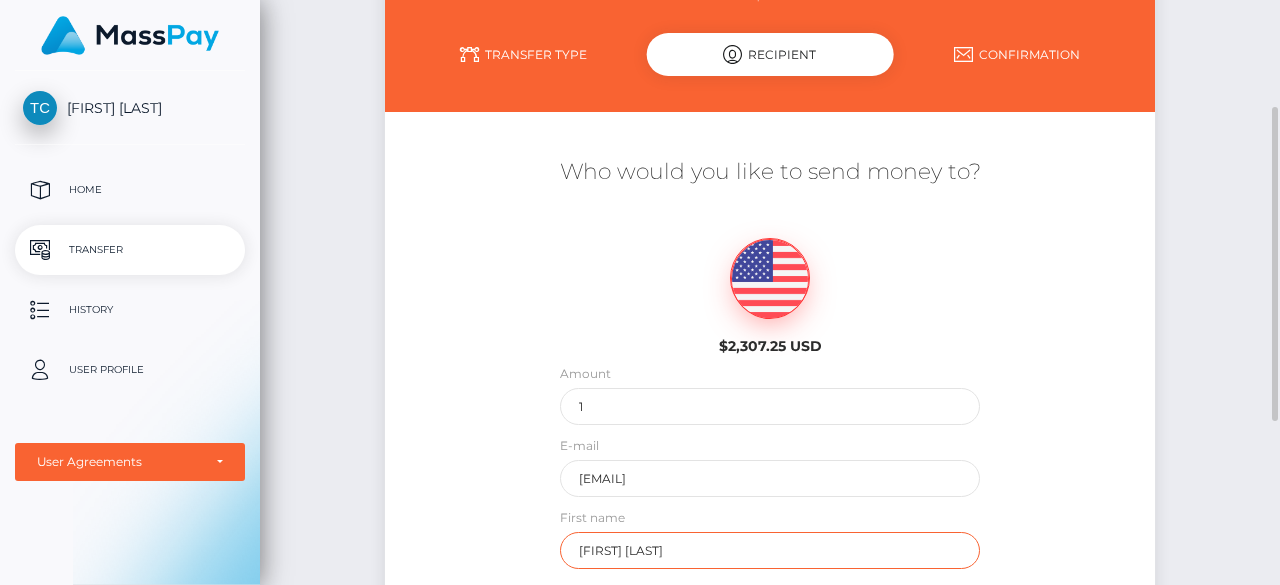 scroll, scrollTop: 400, scrollLeft: 0, axis: vertical 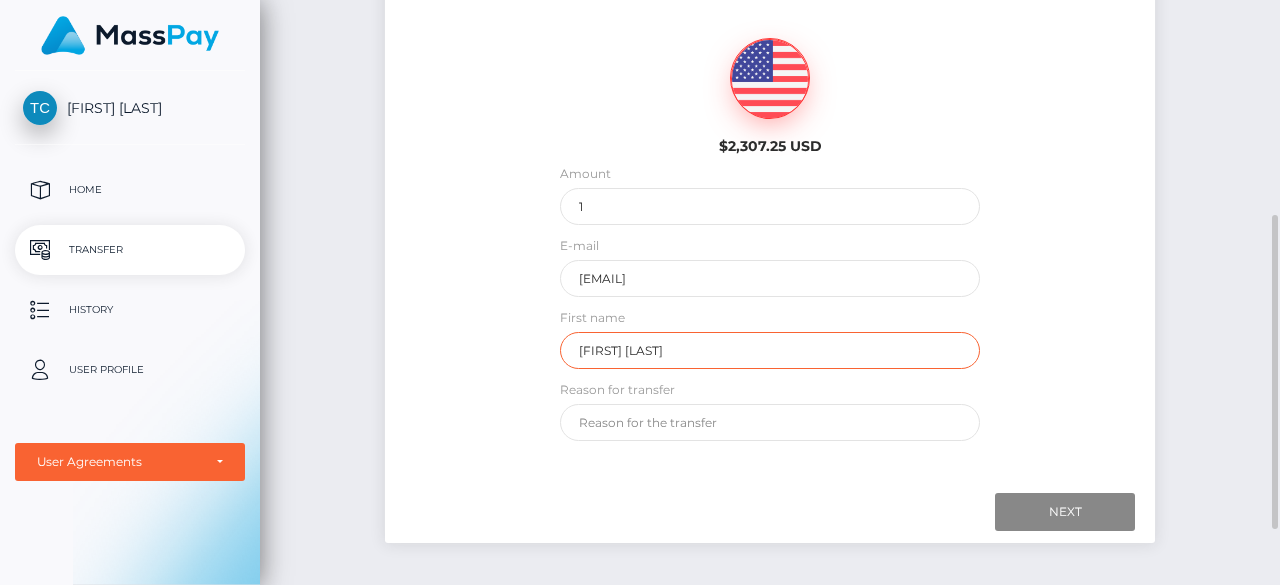 type on "Thiam Fu" 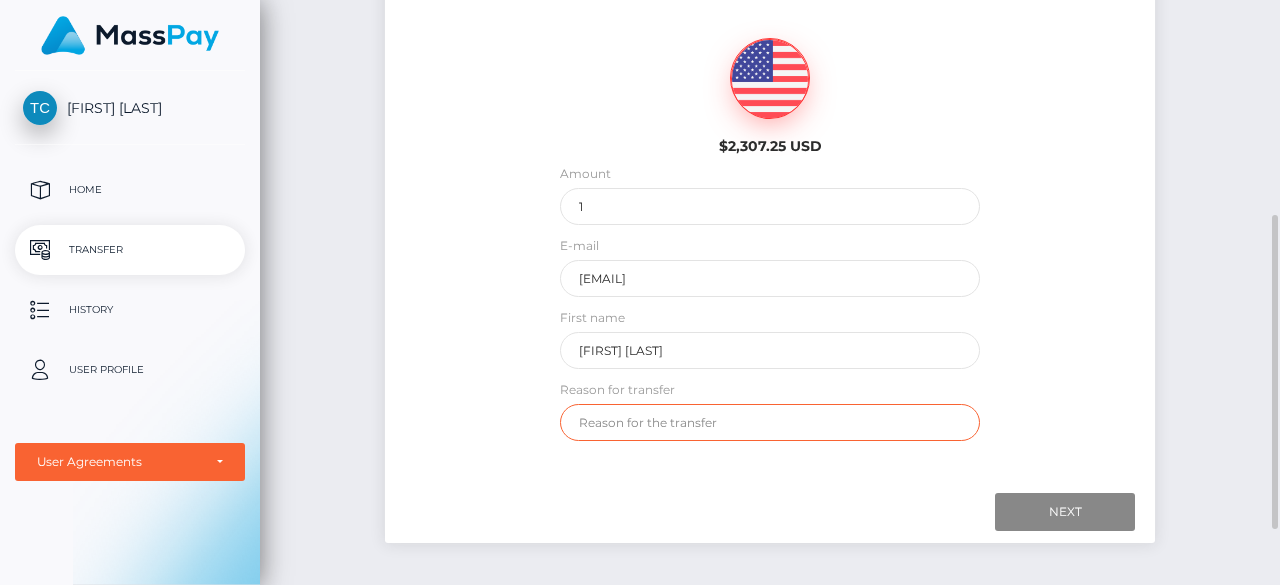 click at bounding box center [769, 422] 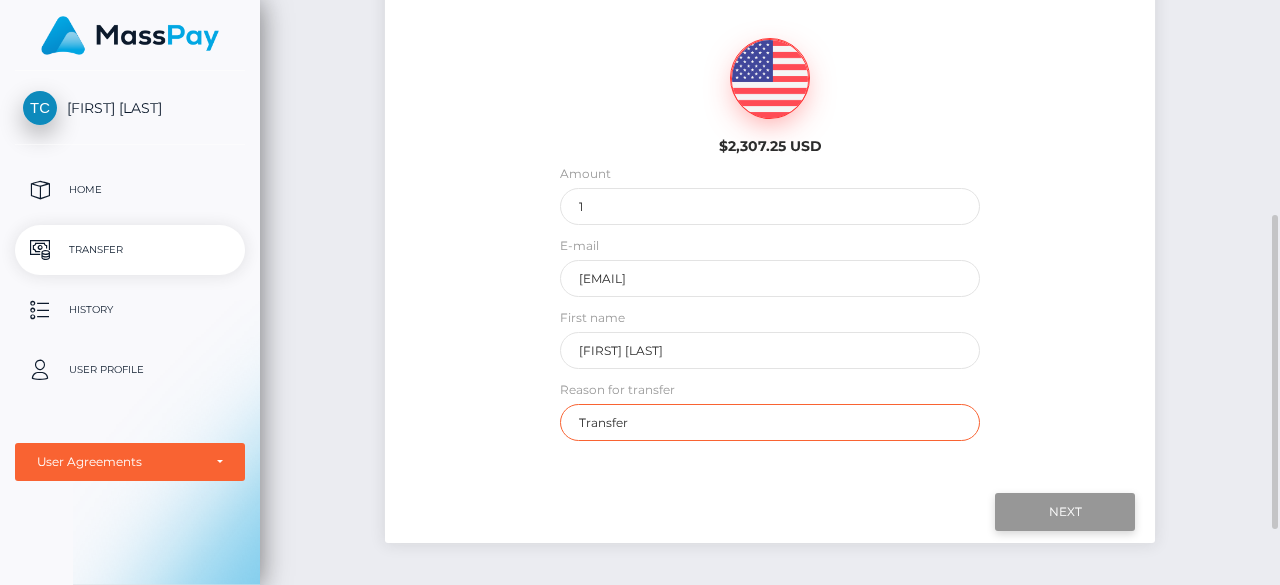 type on "Transfer" 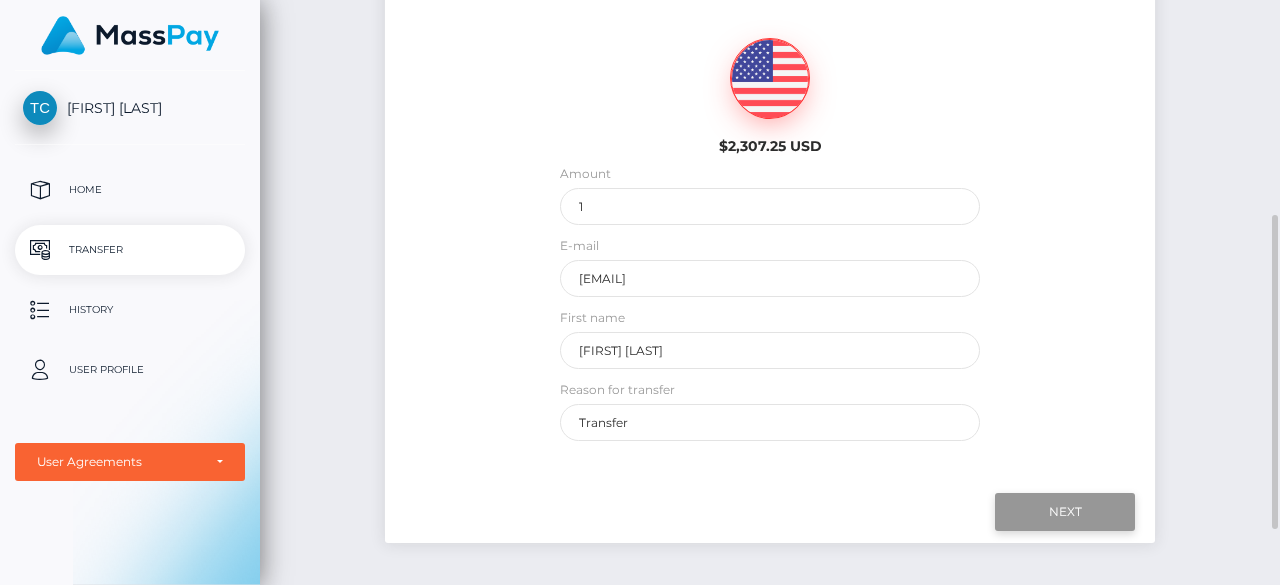 click on "Next" at bounding box center [1065, 512] 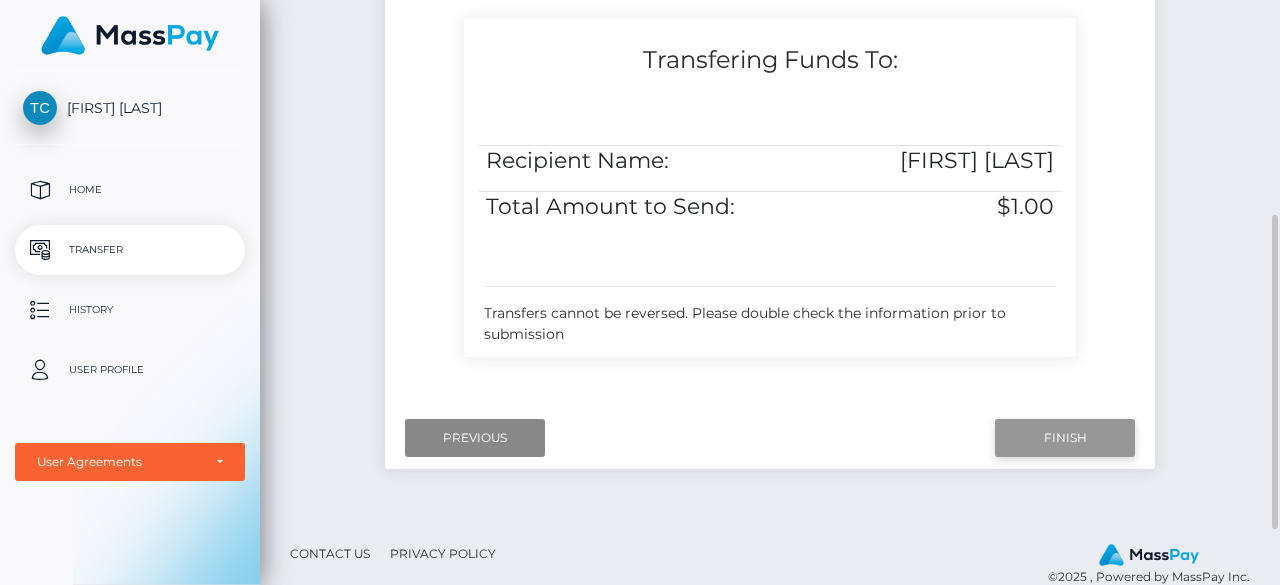click on "Finish" at bounding box center [1065, 438] 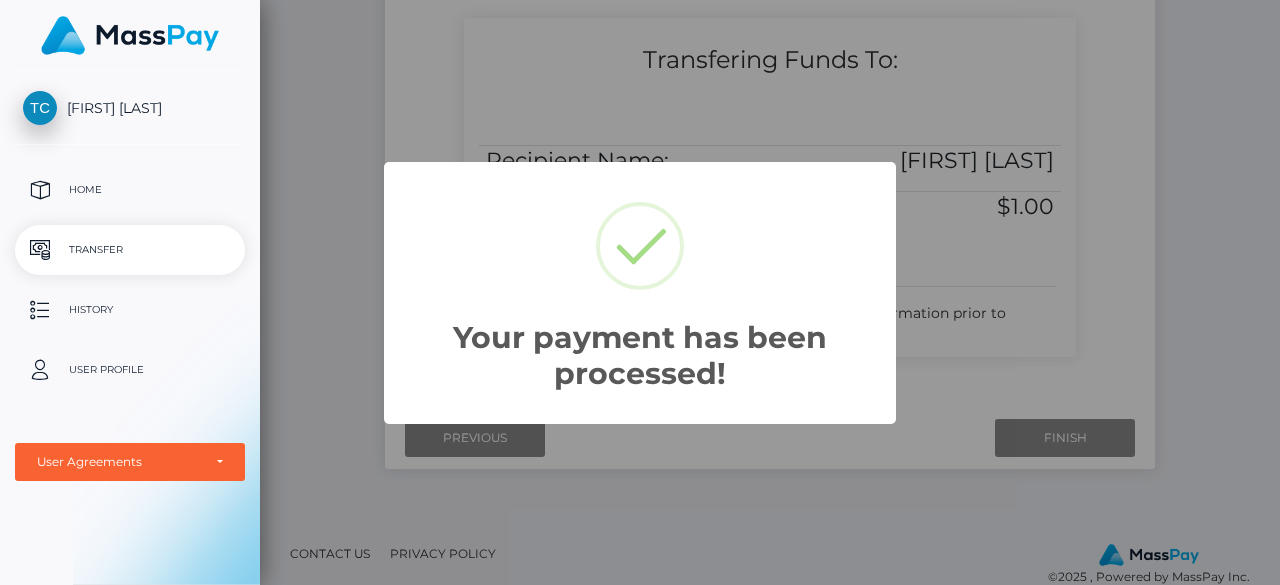 click on "Transfer" at bounding box center (130, 250) 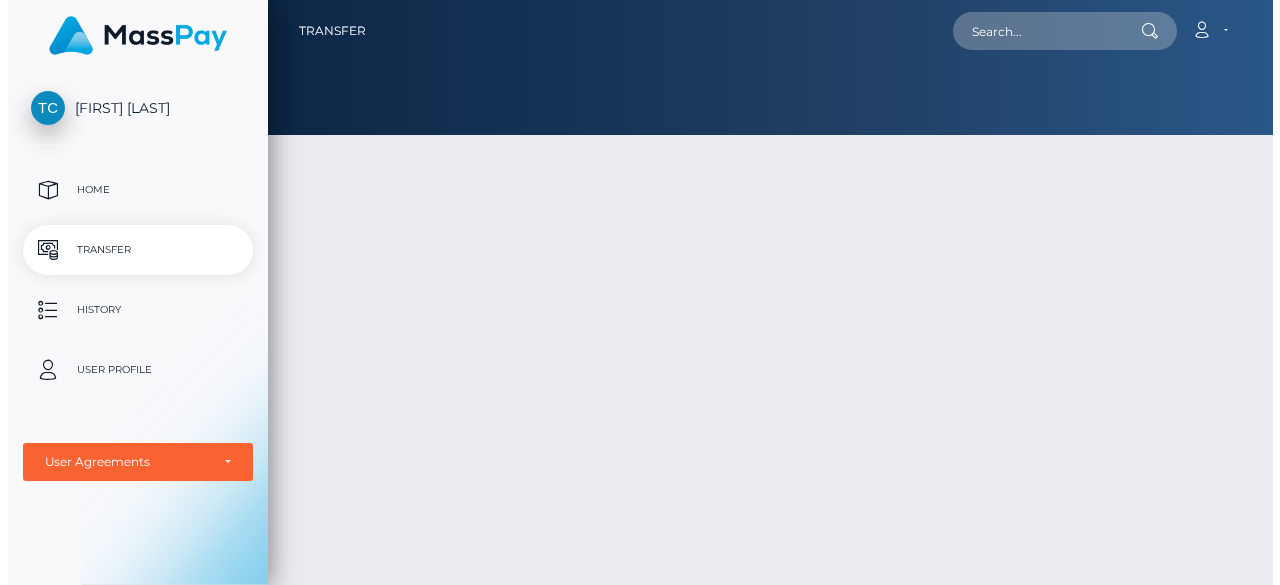 scroll, scrollTop: 0, scrollLeft: 0, axis: both 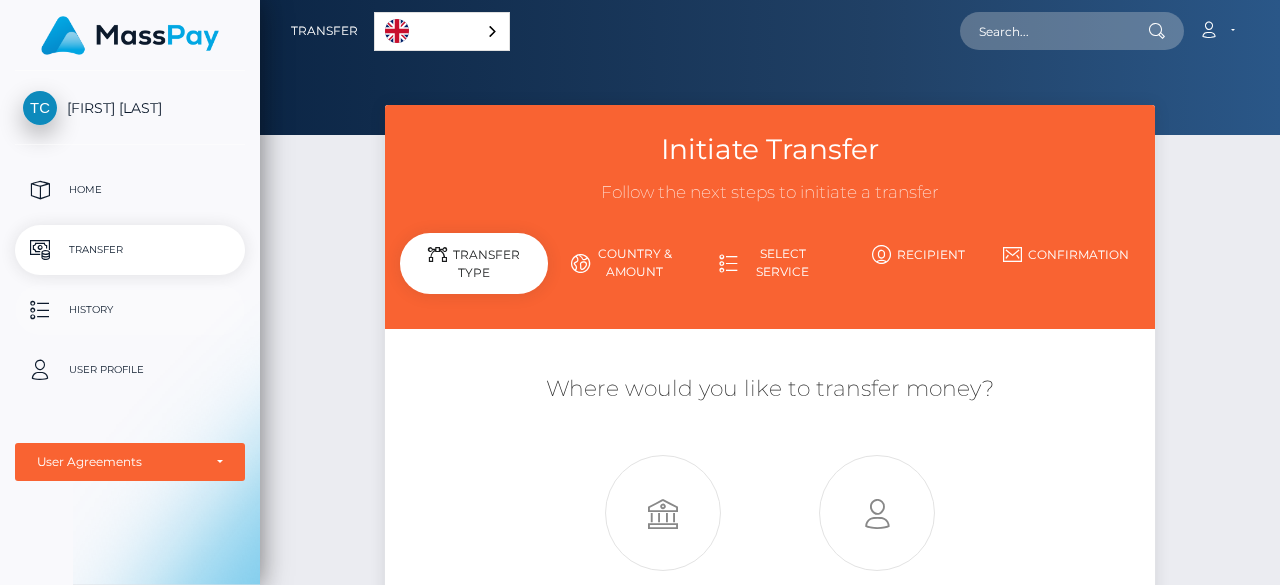 click on "History" at bounding box center [130, 310] 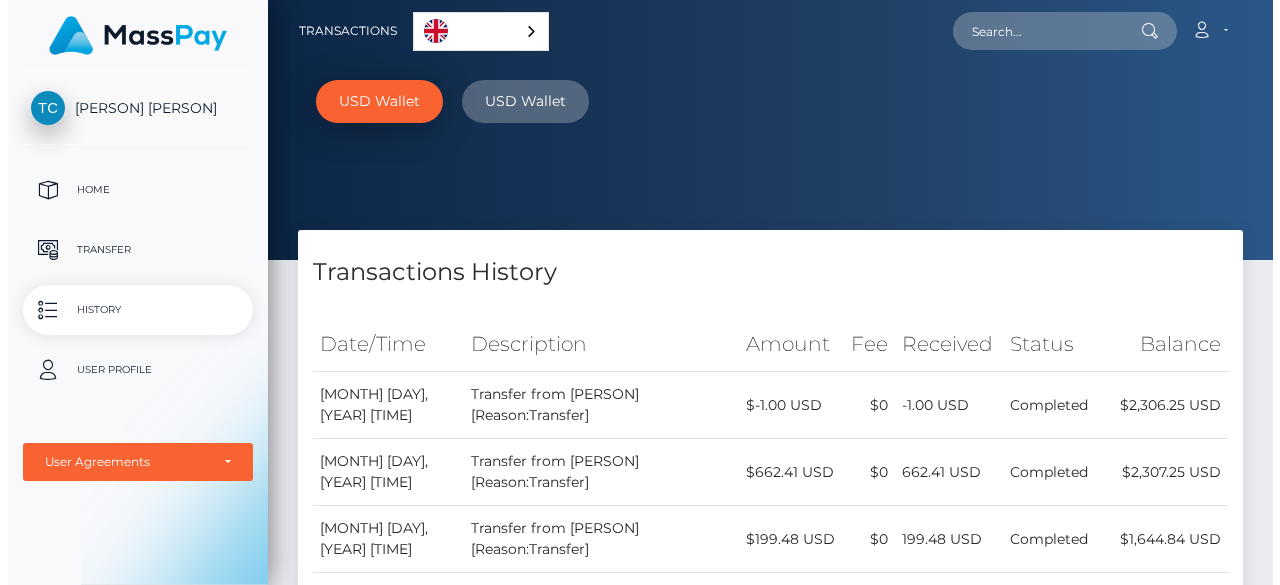 scroll, scrollTop: 0, scrollLeft: 0, axis: both 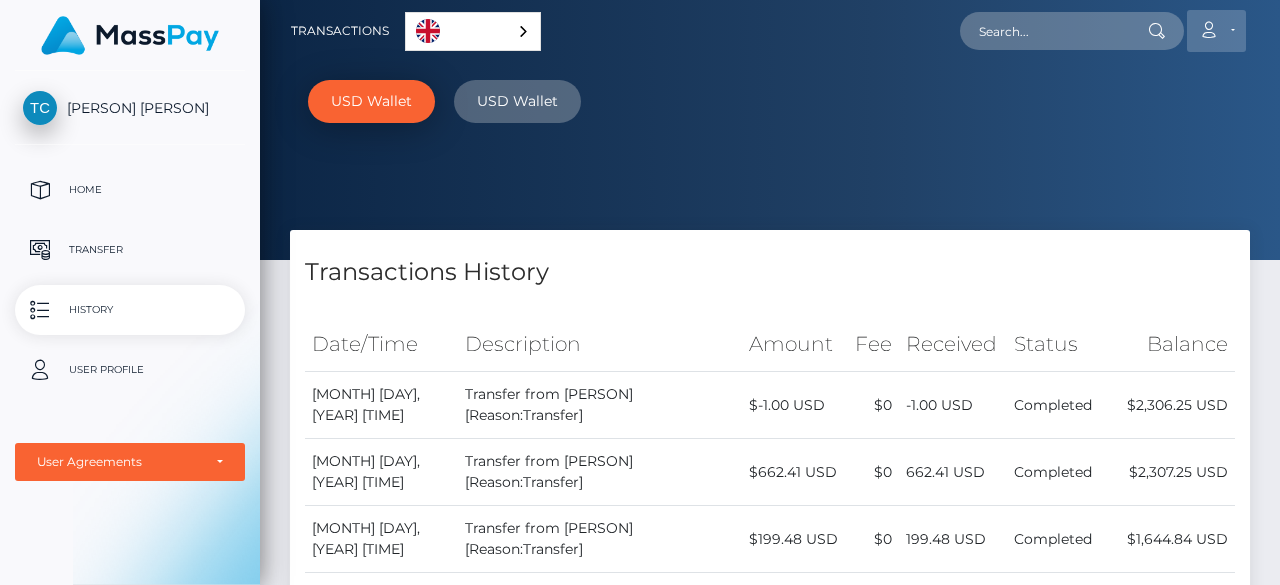 click on "Account" at bounding box center (1216, 31) 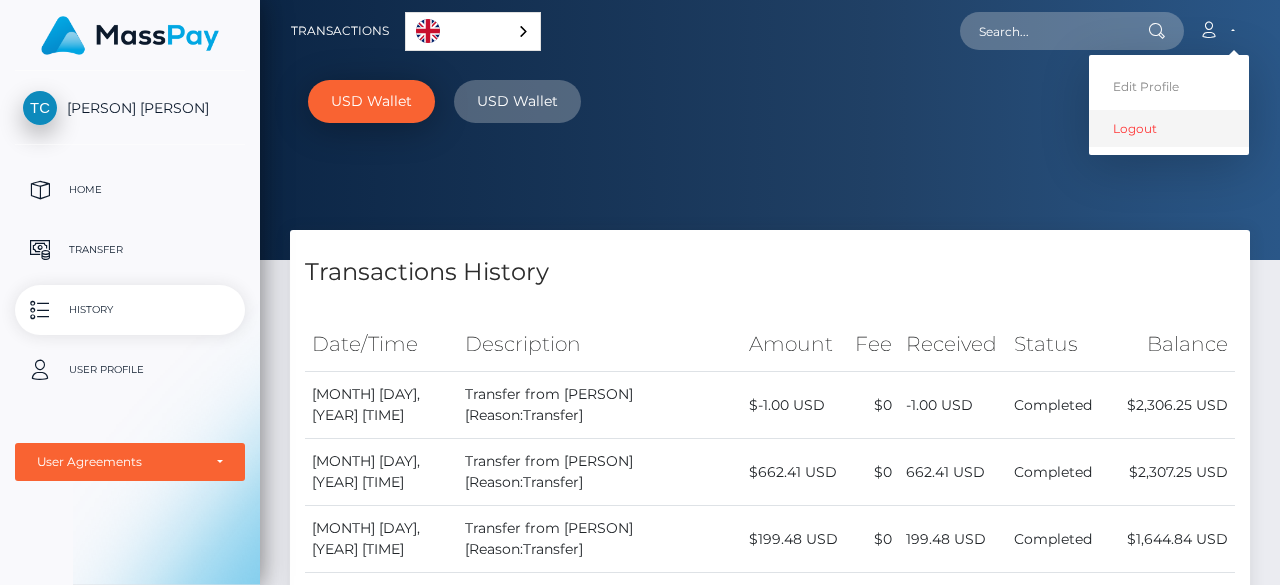 click on "Logout" at bounding box center (1169, 128) 